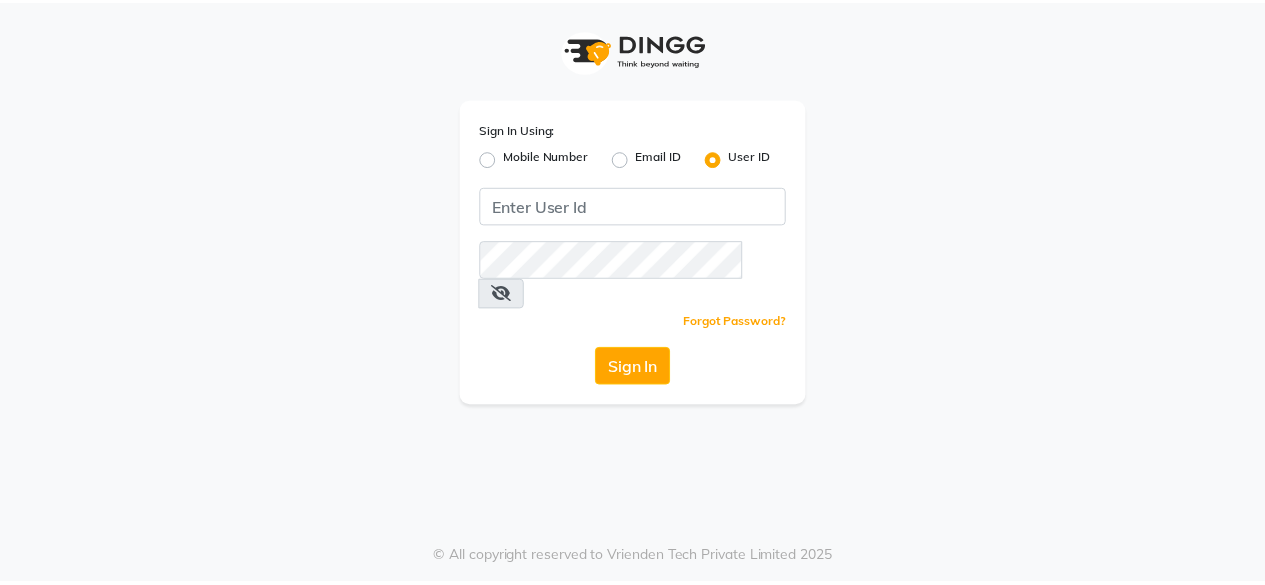 scroll, scrollTop: 0, scrollLeft: 0, axis: both 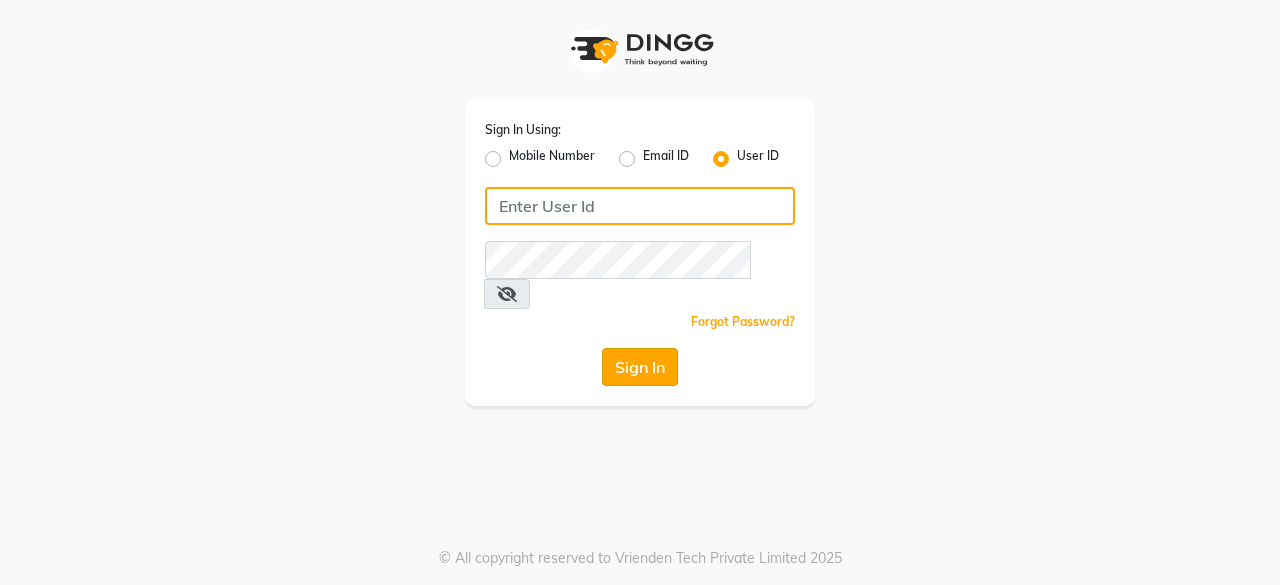 type on "hls1" 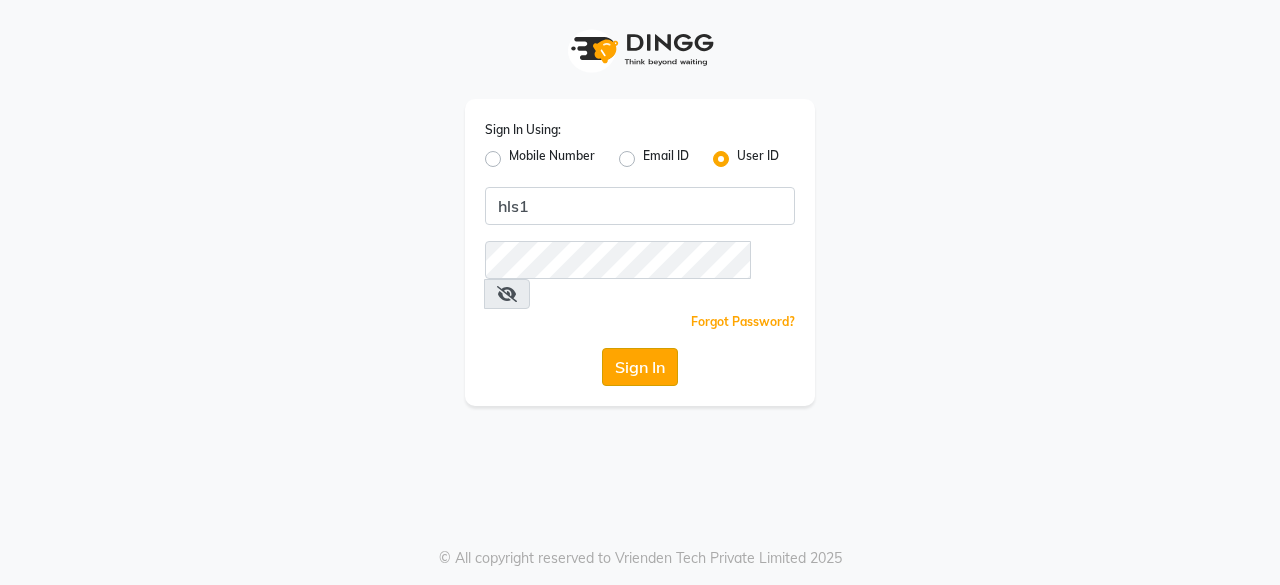click on "Sign In" 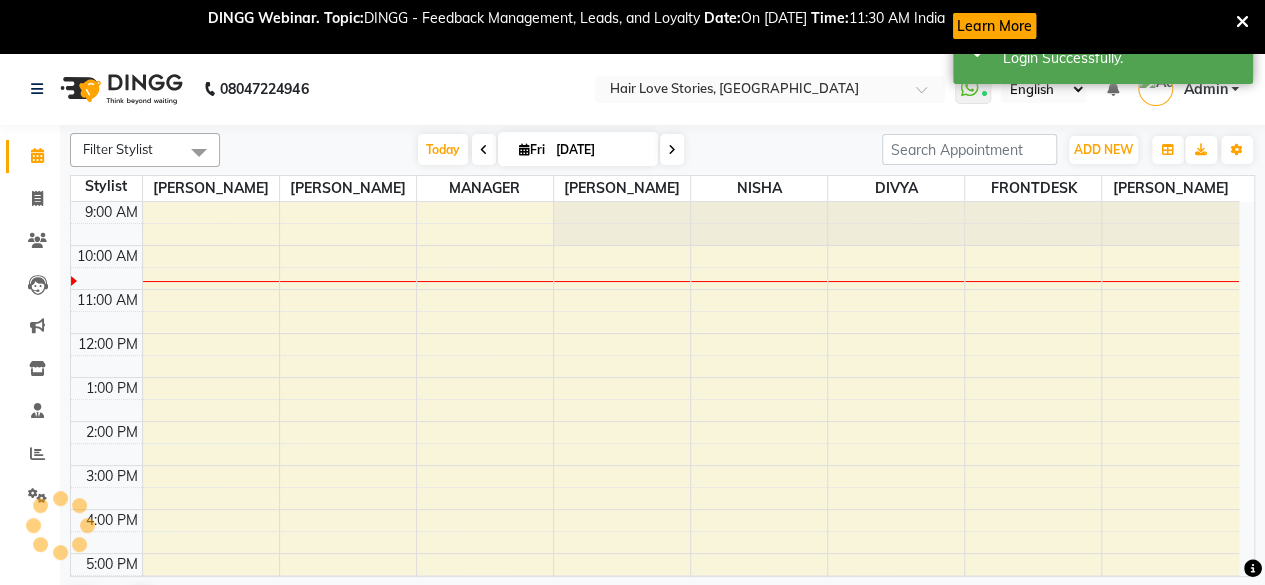 scroll, scrollTop: 0, scrollLeft: 0, axis: both 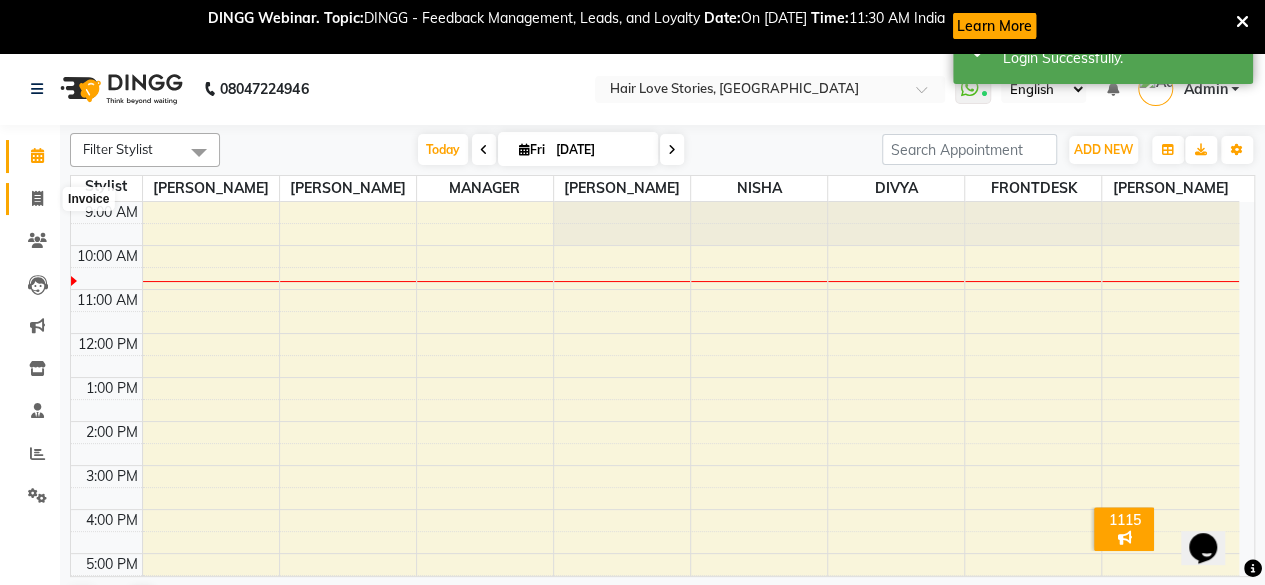click 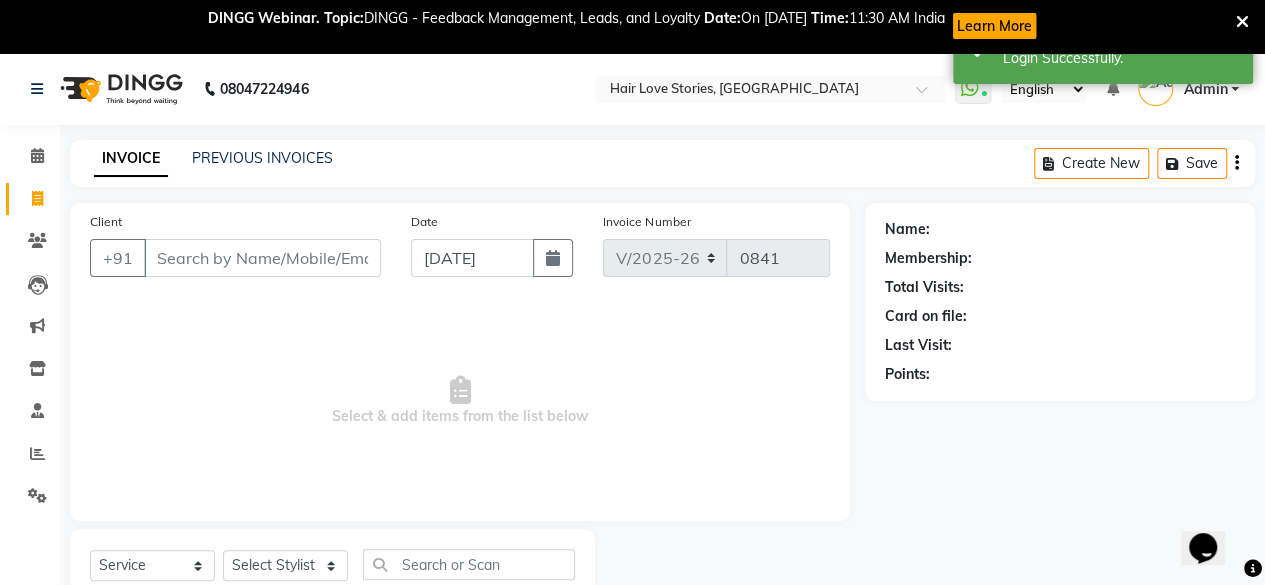 scroll, scrollTop: 0, scrollLeft: 0, axis: both 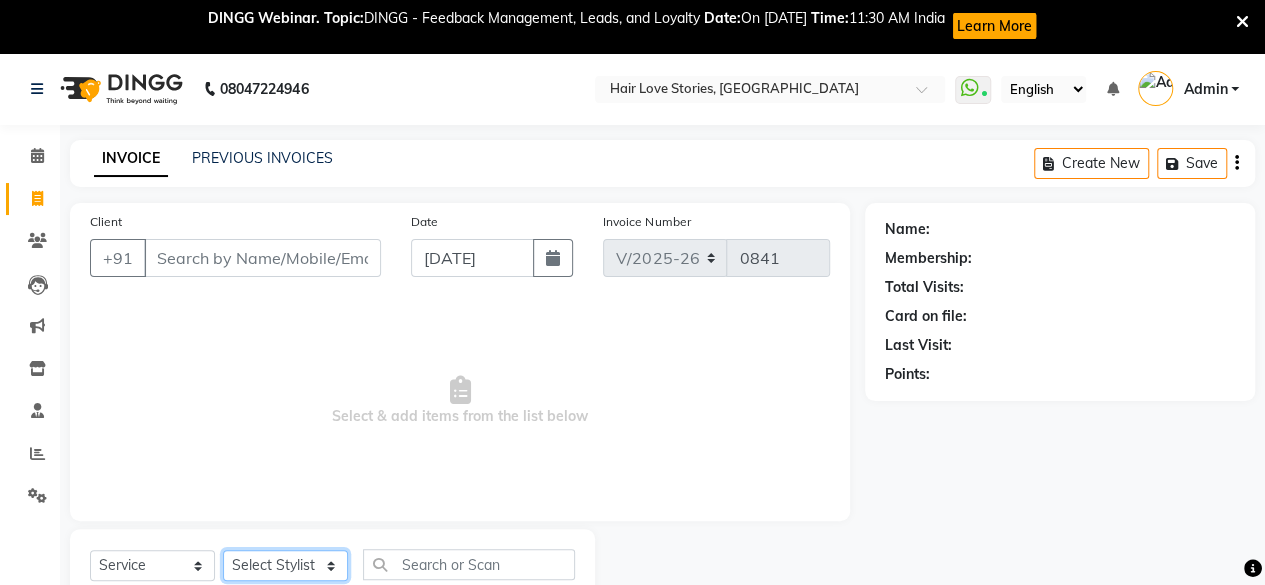 click on "Select Stylist [PERSON_NAME] DIVYA FRONTDESK [PERSON_NAME] MANAGER [PERSON_NAME] MEENA MANE  NISHA [PERSON_NAME] [PERSON_NAME] [PERSON_NAME] [PERSON_NAME]" 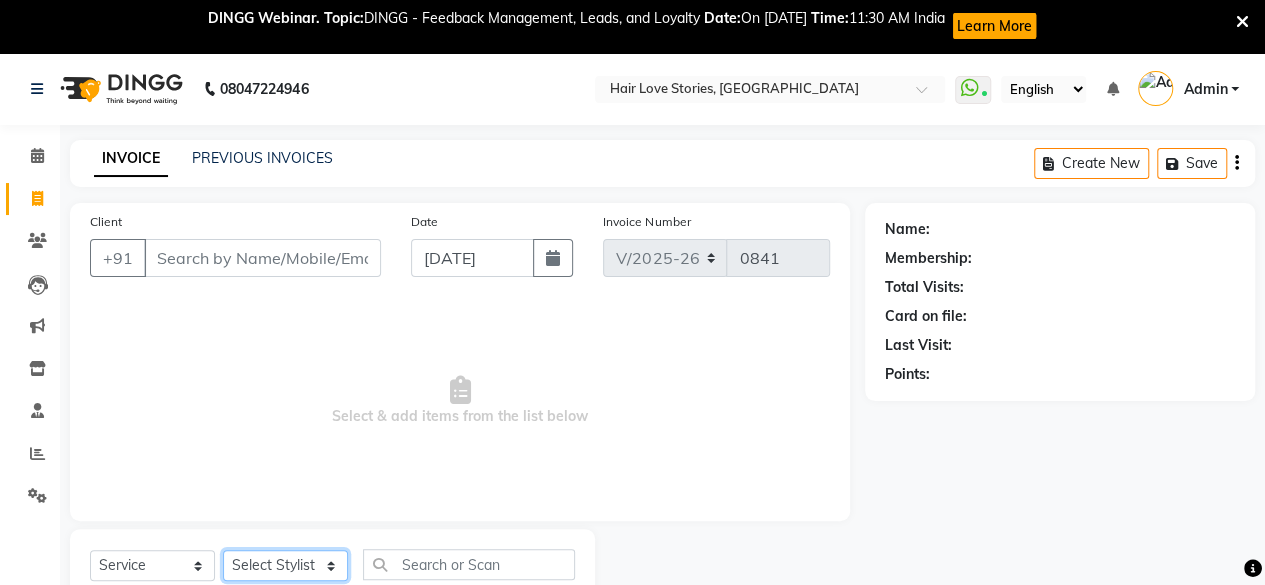 select on "19044" 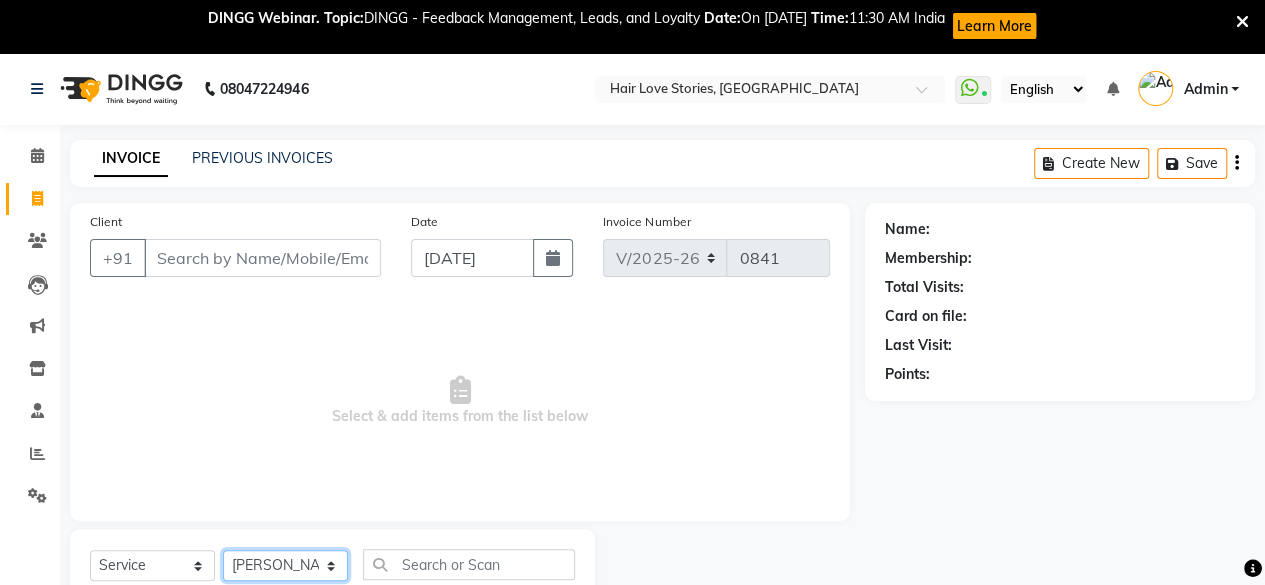 click on "Select Stylist [PERSON_NAME] DIVYA FRONTDESK [PERSON_NAME] MANAGER [PERSON_NAME] MEENA MANE  NISHA [PERSON_NAME] [PERSON_NAME] [PERSON_NAME] [PERSON_NAME]" 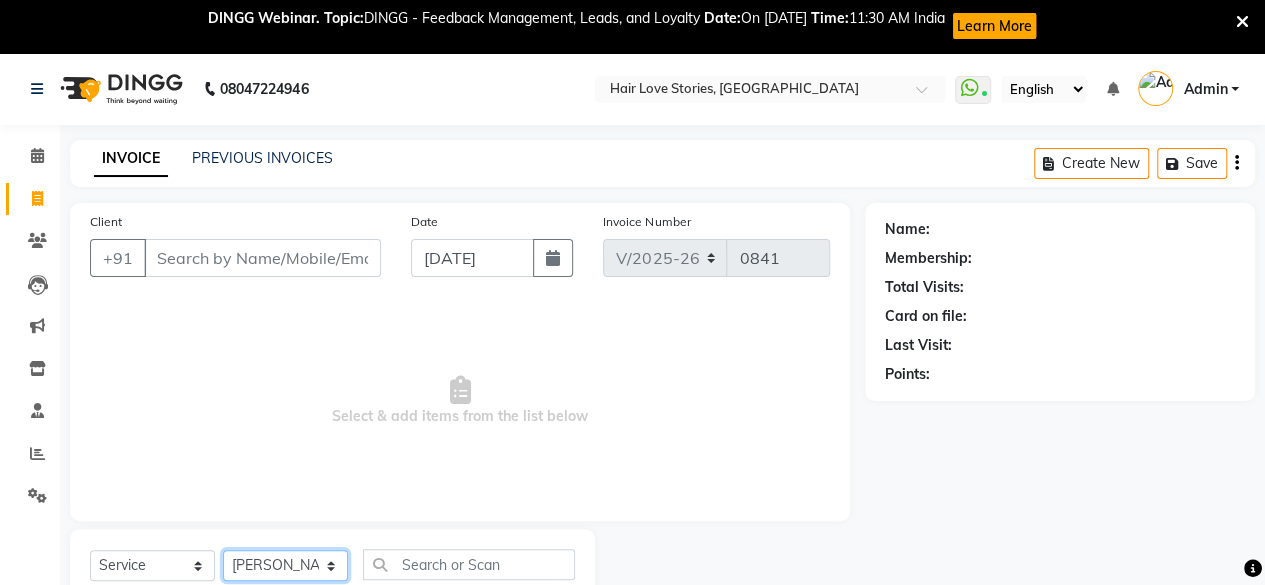 scroll, scrollTop: 268, scrollLeft: 0, axis: vertical 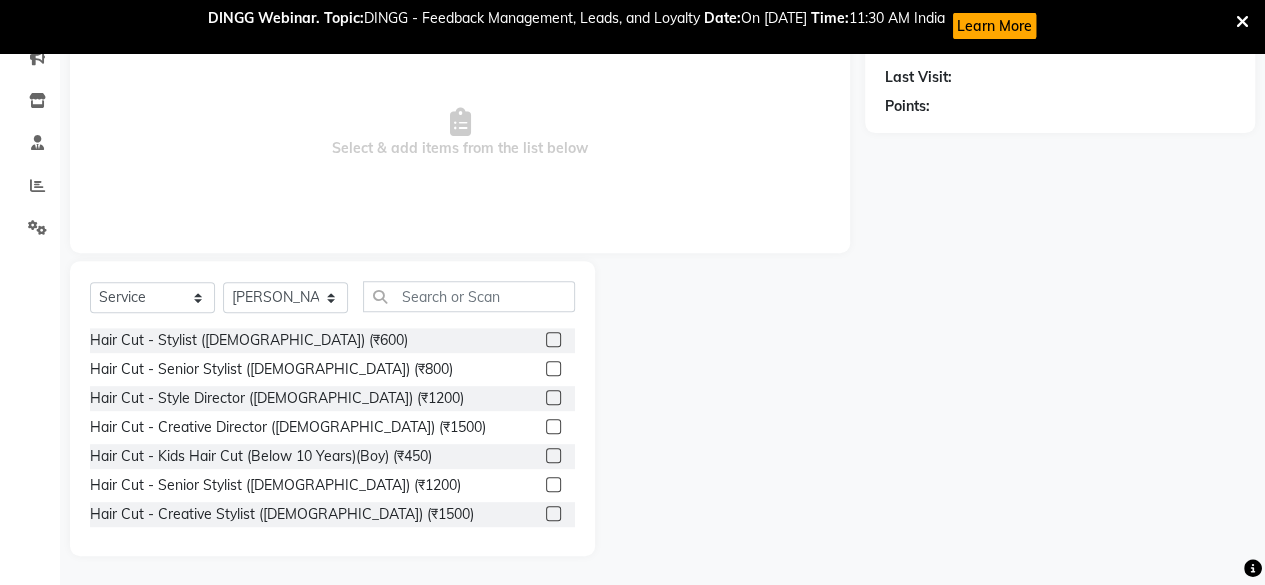 click 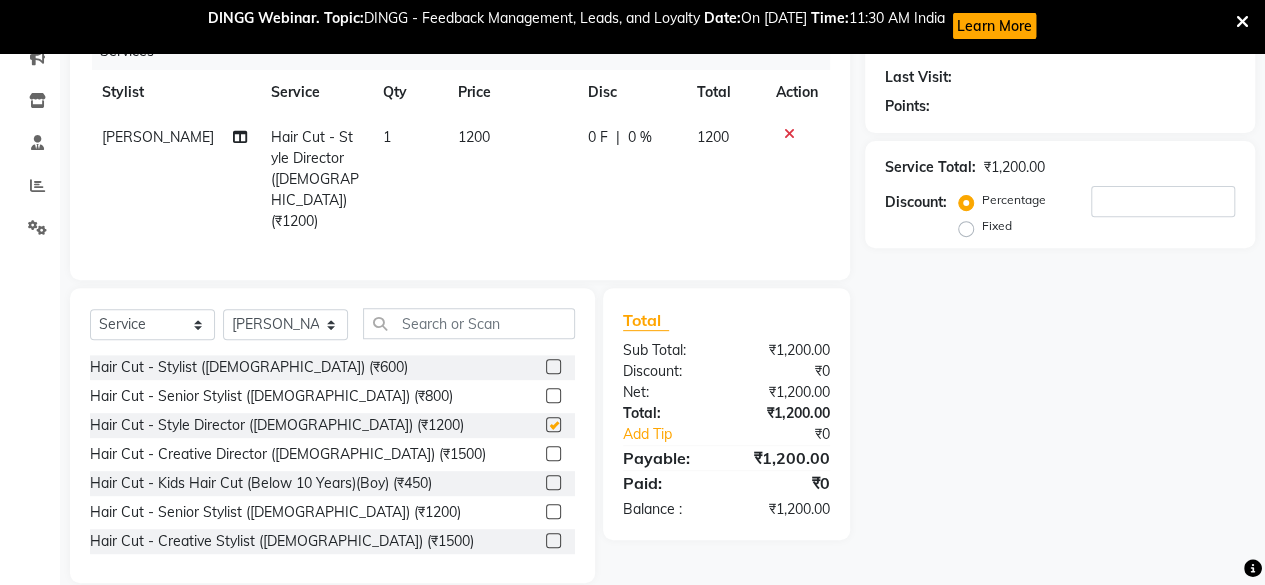 checkbox on "false" 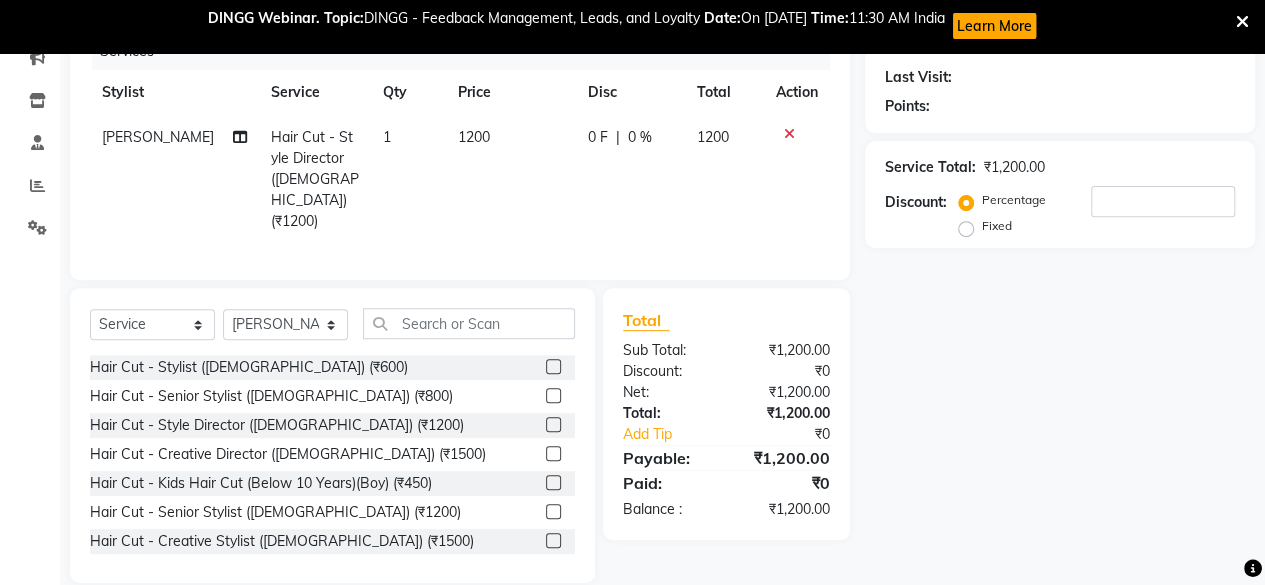 scroll, scrollTop: 0, scrollLeft: 0, axis: both 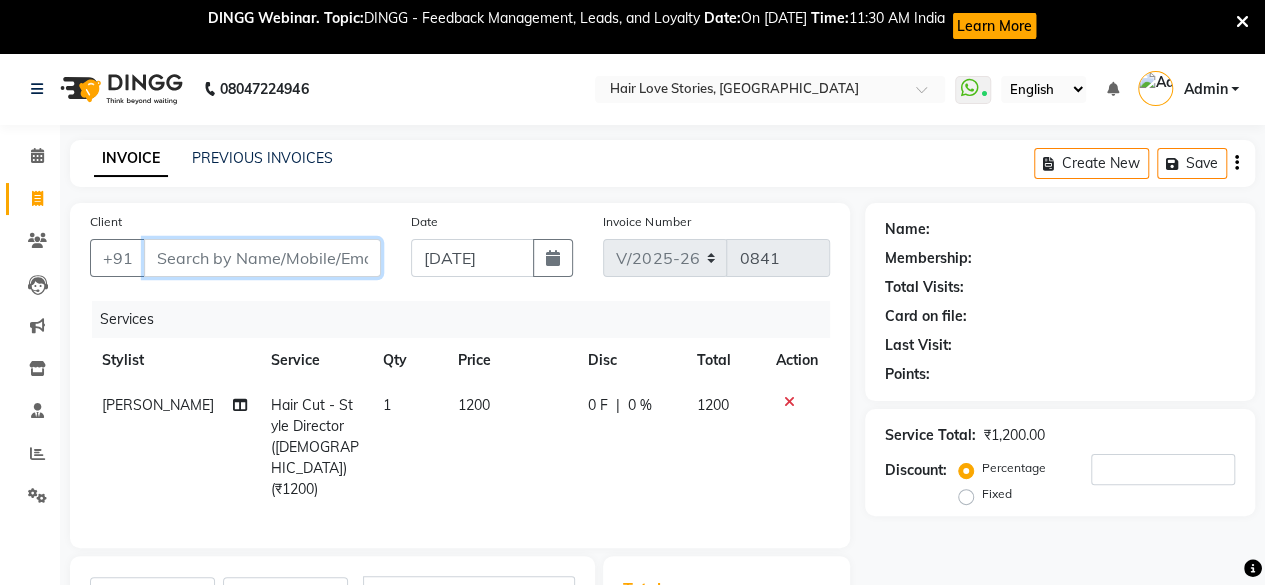 click on "Client" at bounding box center (262, 258) 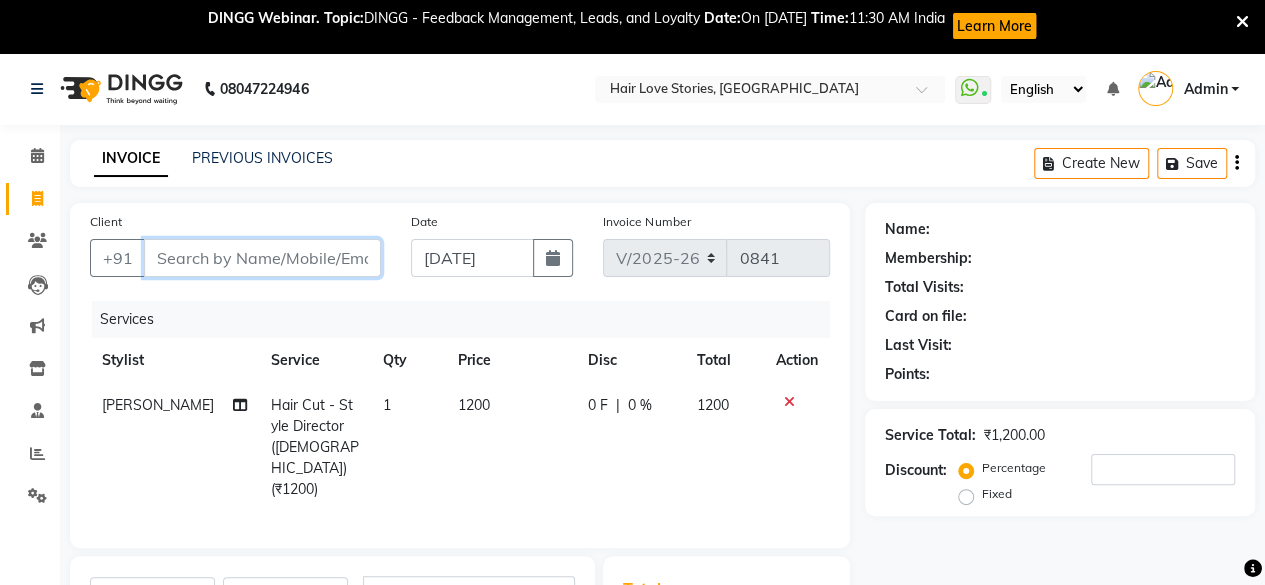 type on "9" 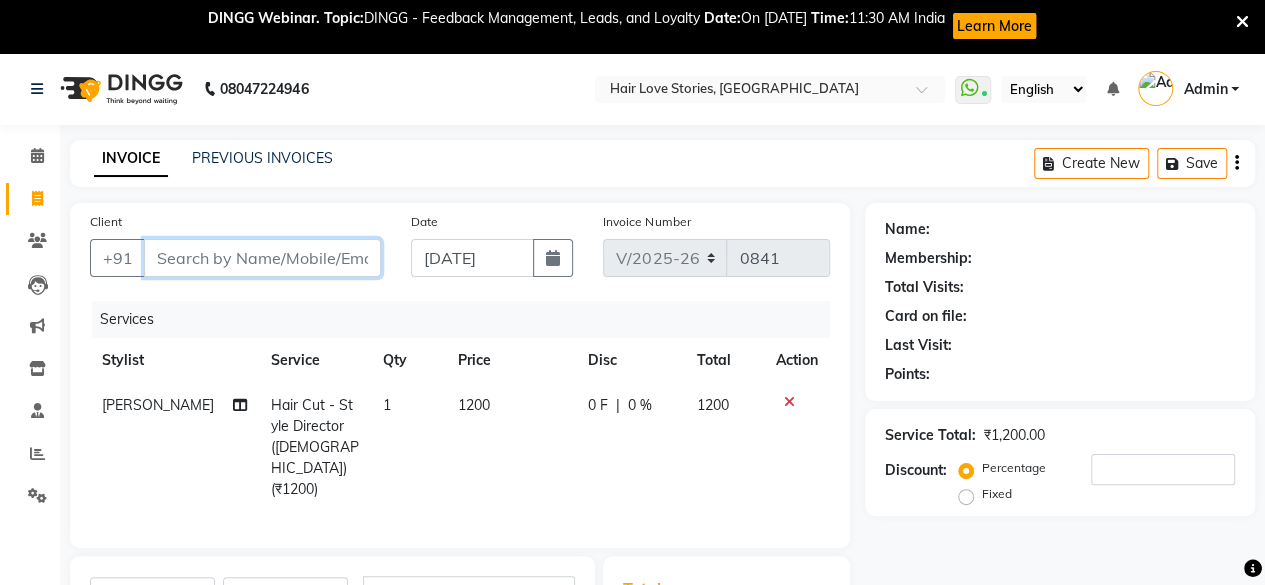 type on "0" 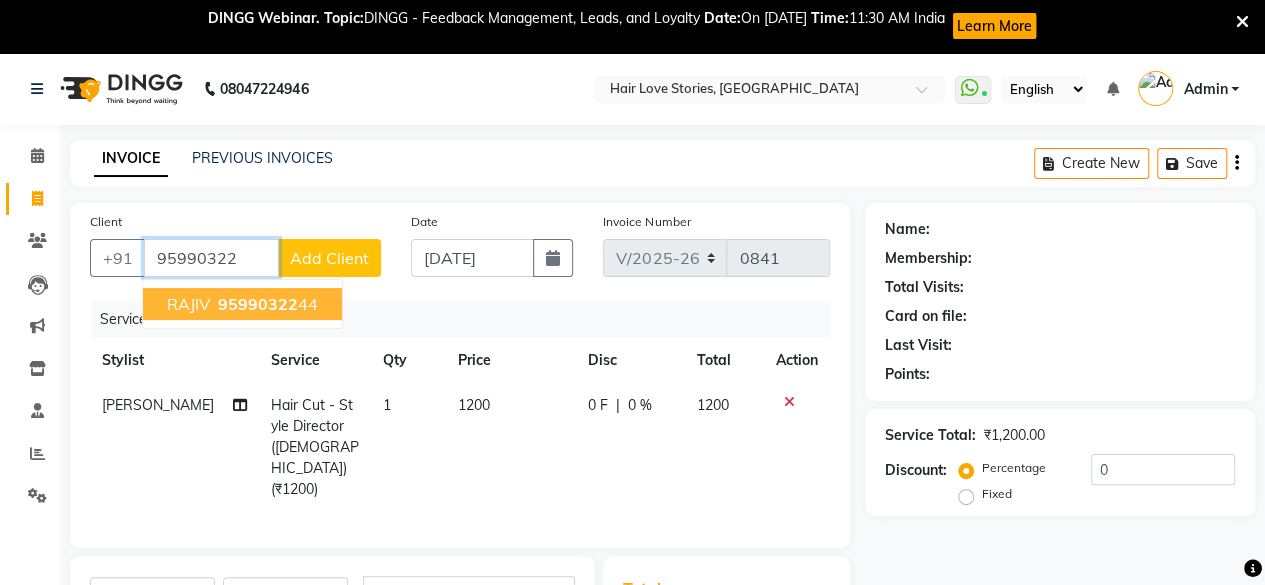 click on "95990322" at bounding box center [258, 304] 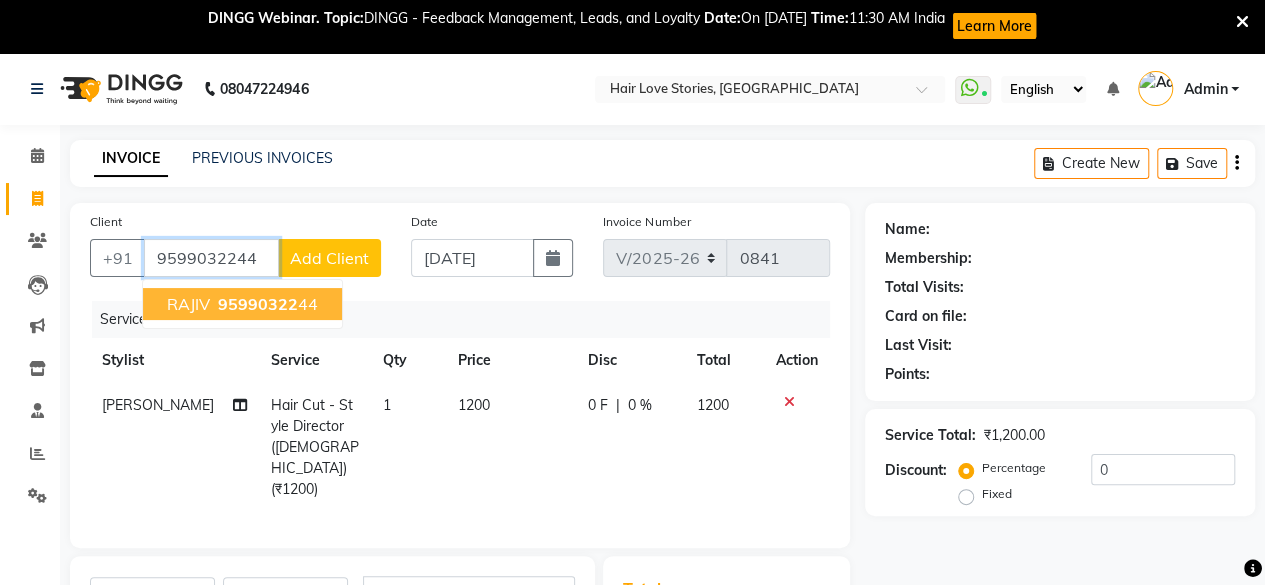 type on "9599032244" 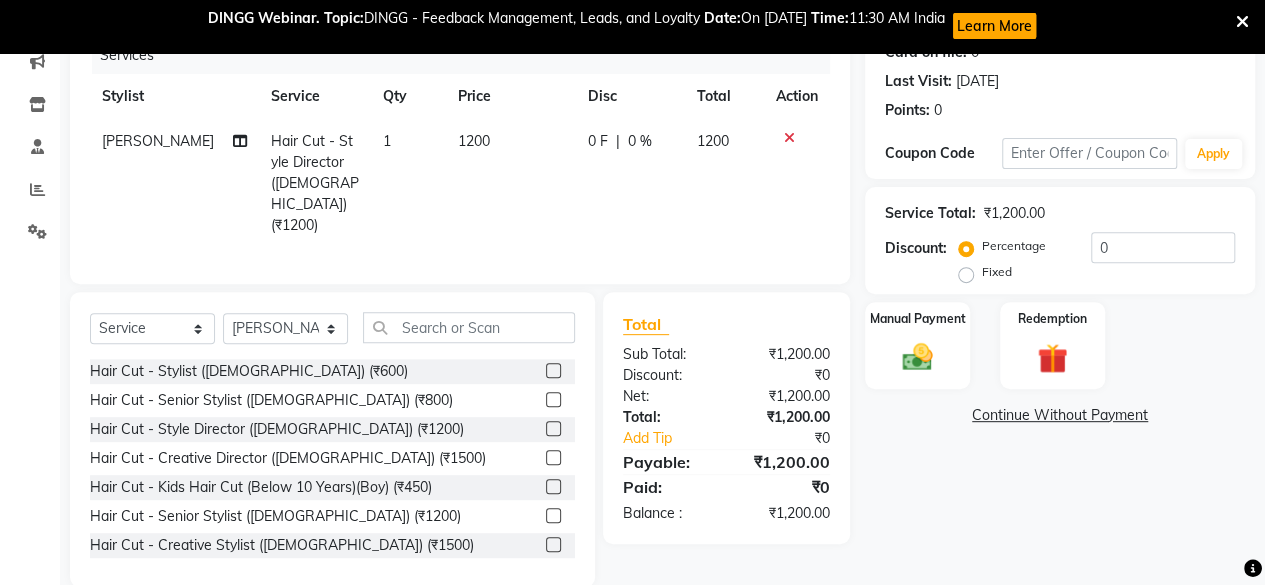 scroll, scrollTop: 268, scrollLeft: 0, axis: vertical 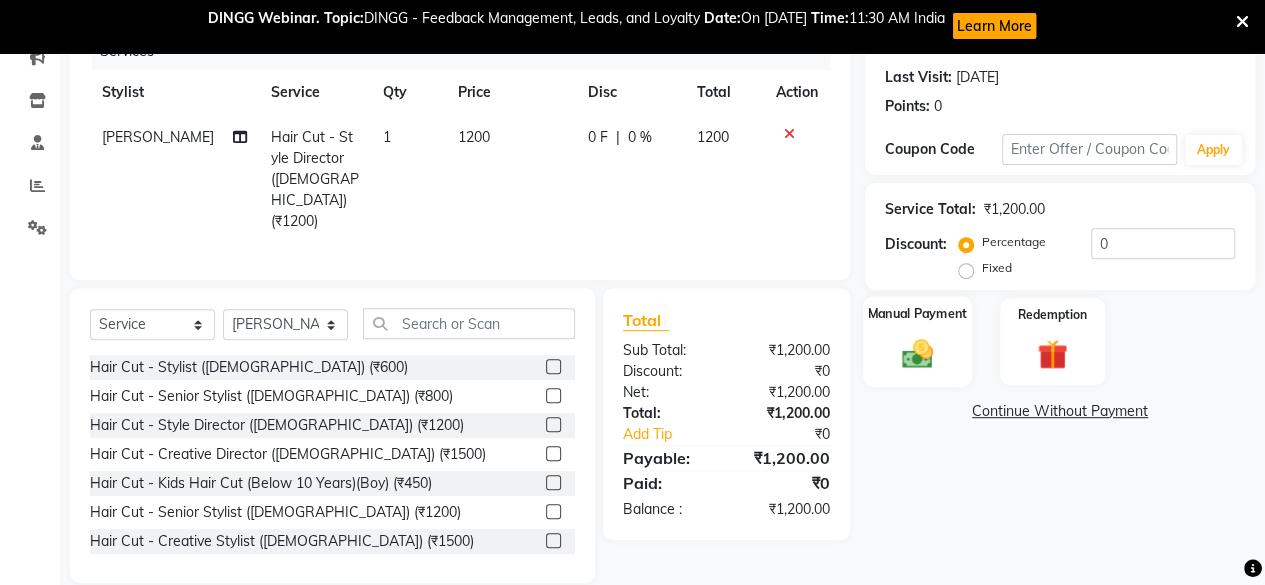 click 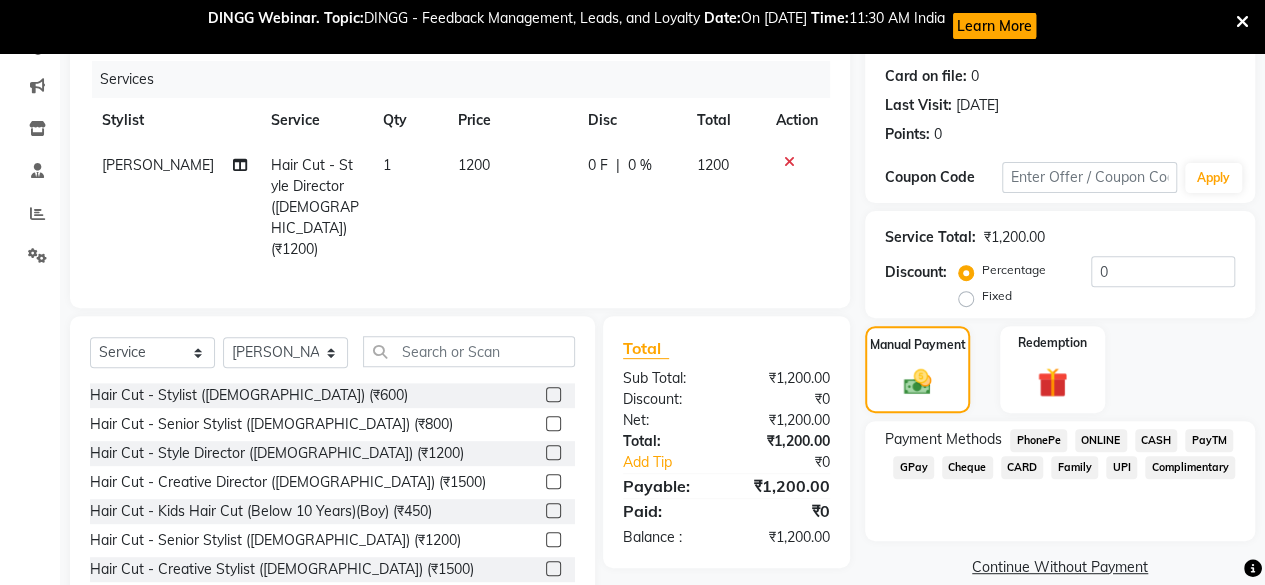 scroll, scrollTop: 268, scrollLeft: 0, axis: vertical 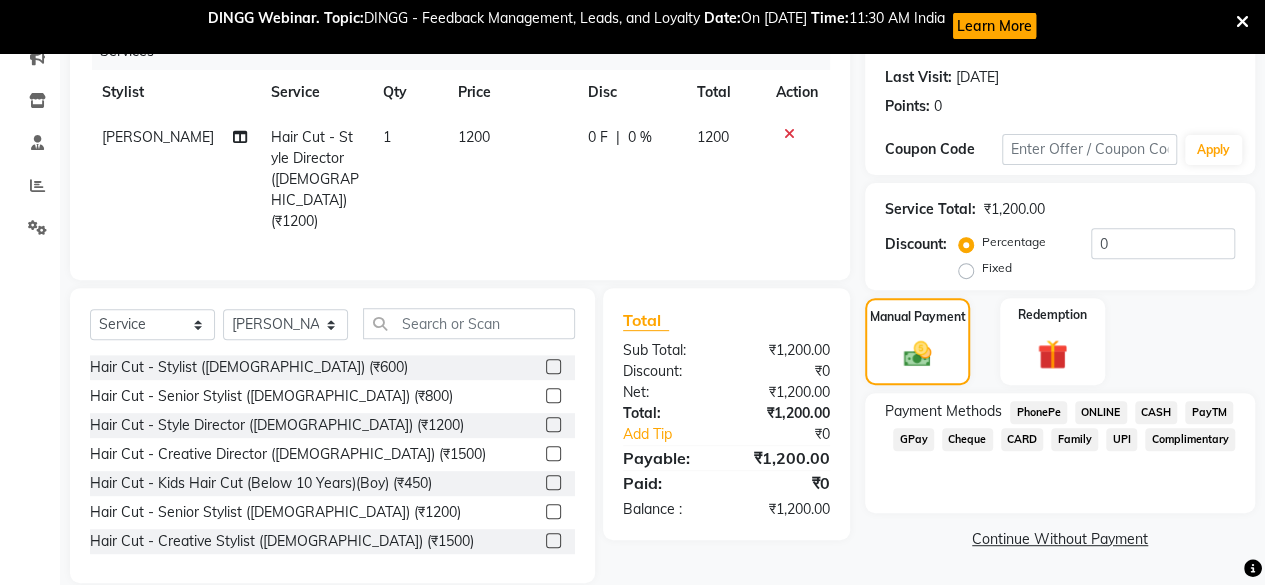 click on "GPay" 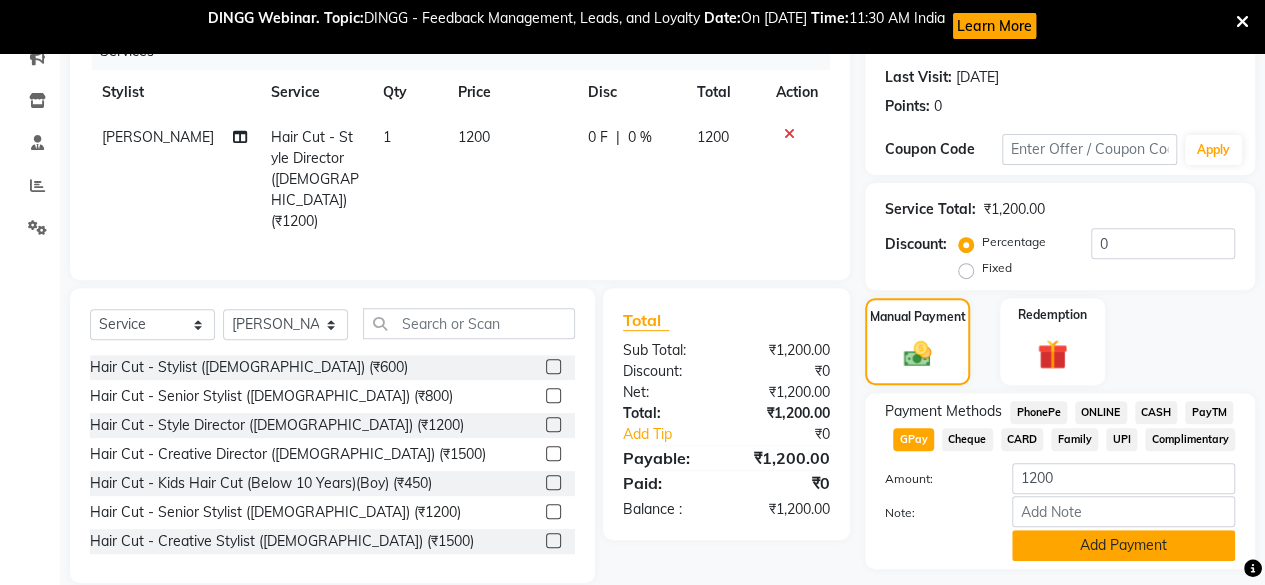 click on "Add Payment" 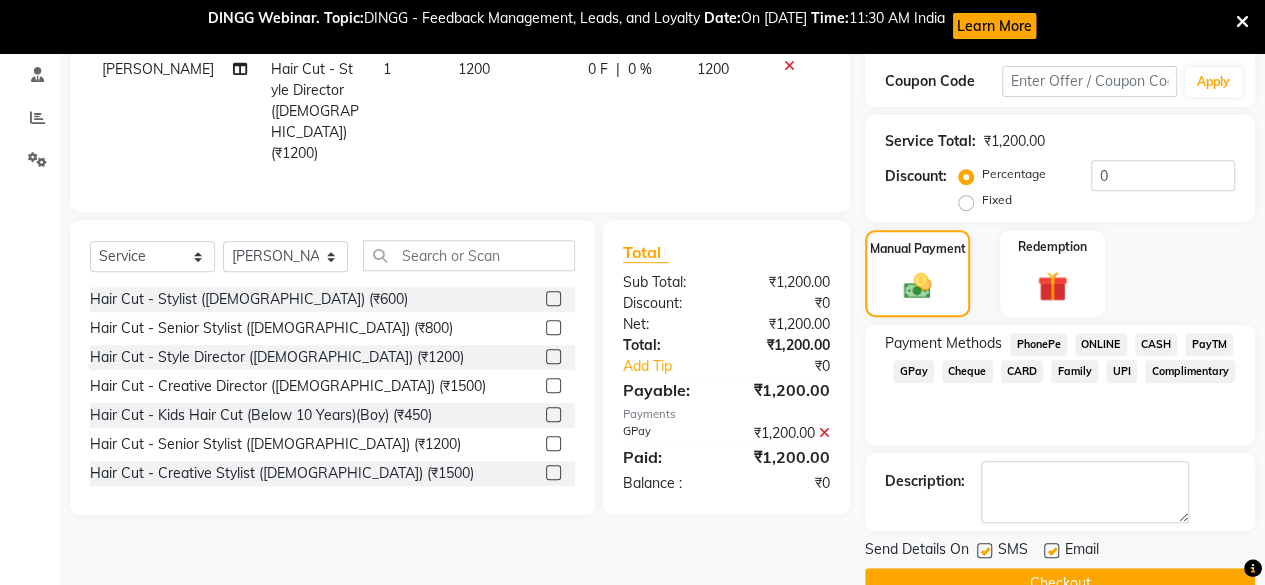 scroll, scrollTop: 378, scrollLeft: 0, axis: vertical 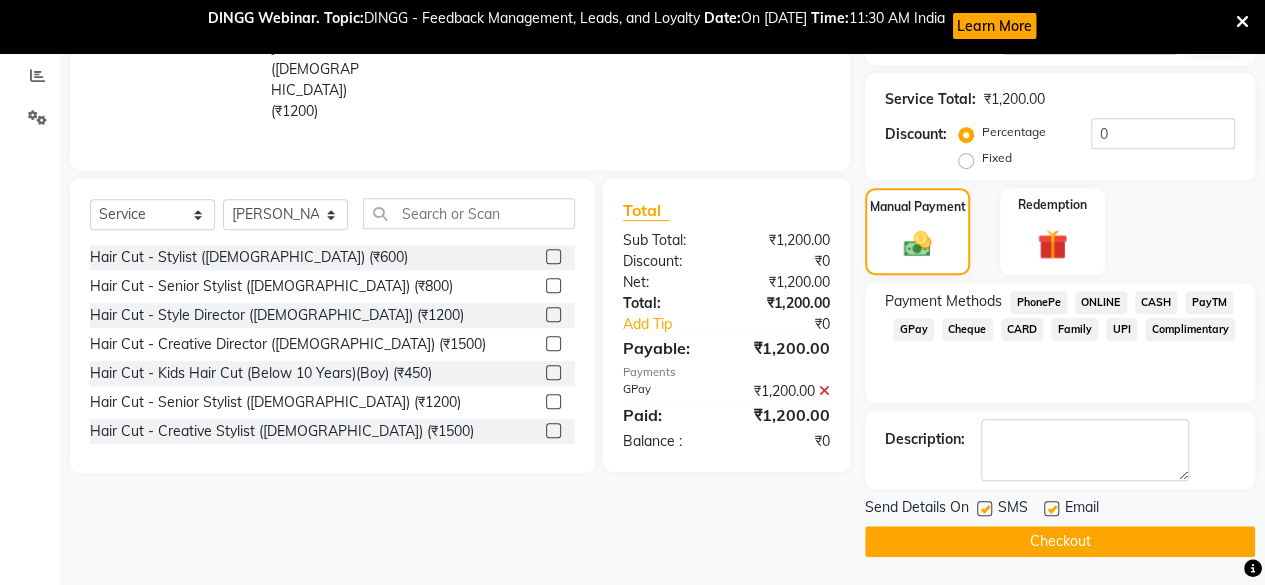 click on "Checkout" 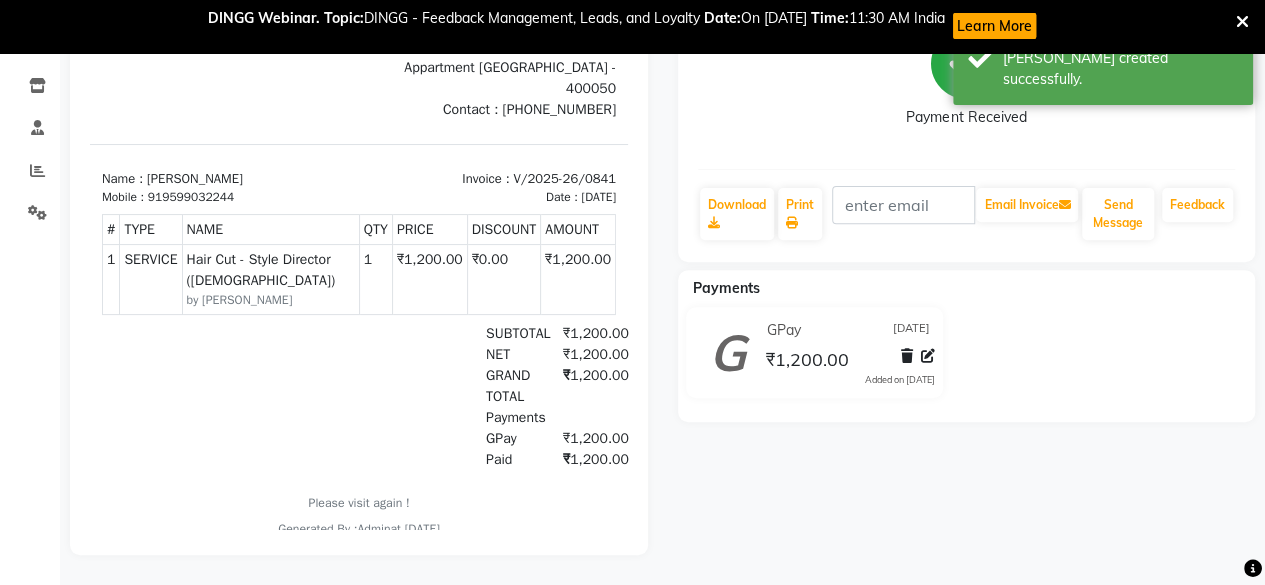 scroll, scrollTop: 0, scrollLeft: 0, axis: both 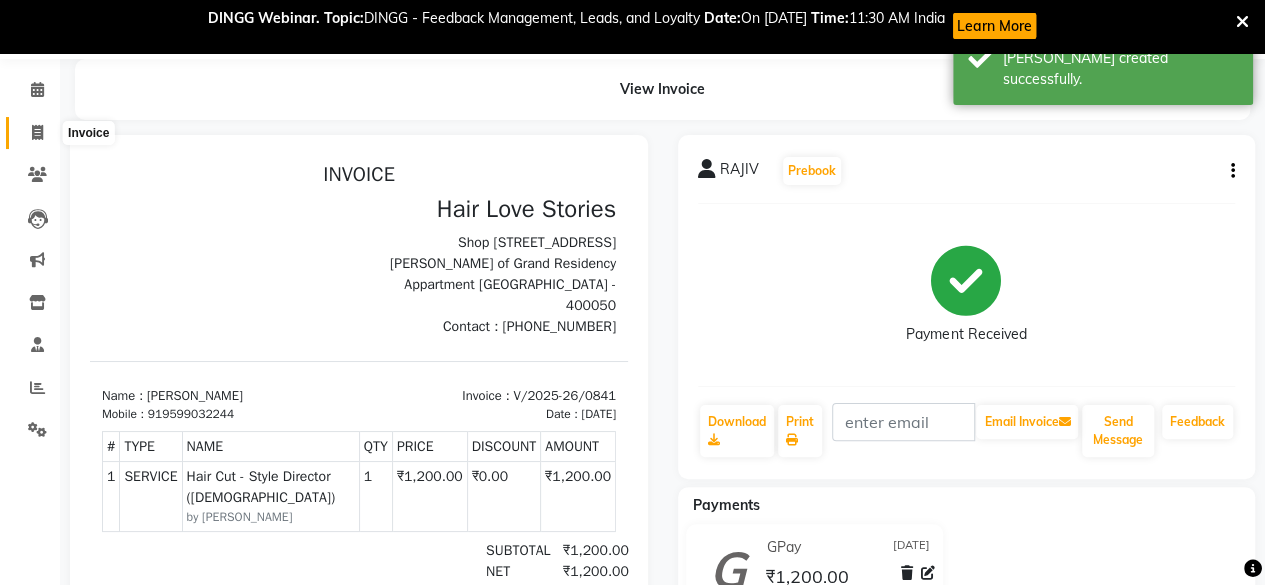 click 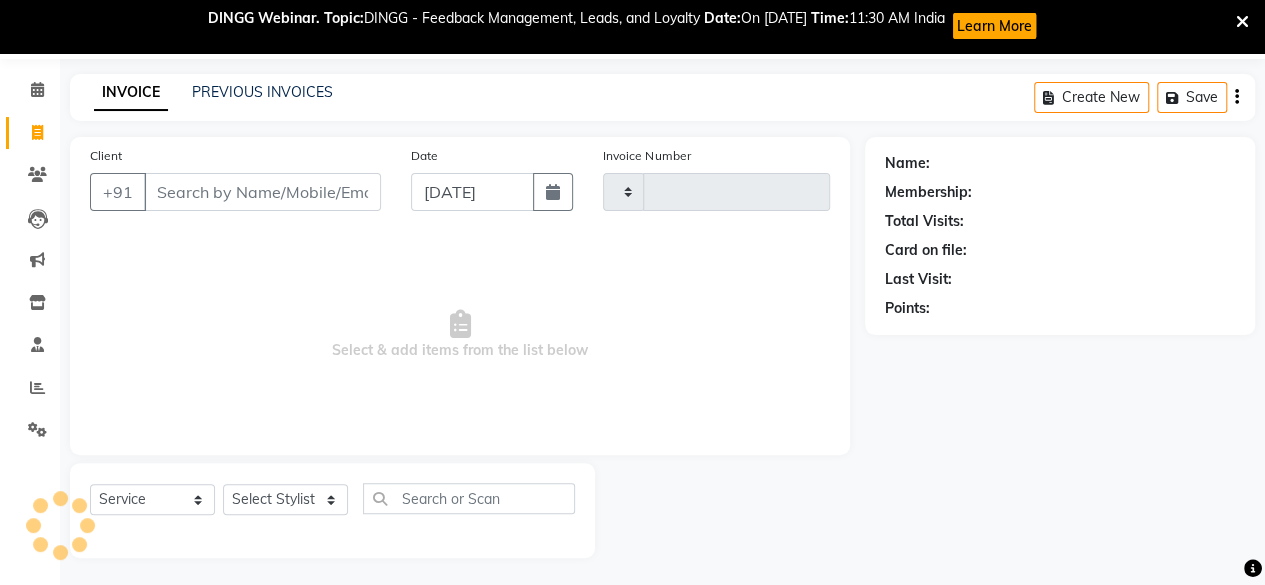 type on "0842" 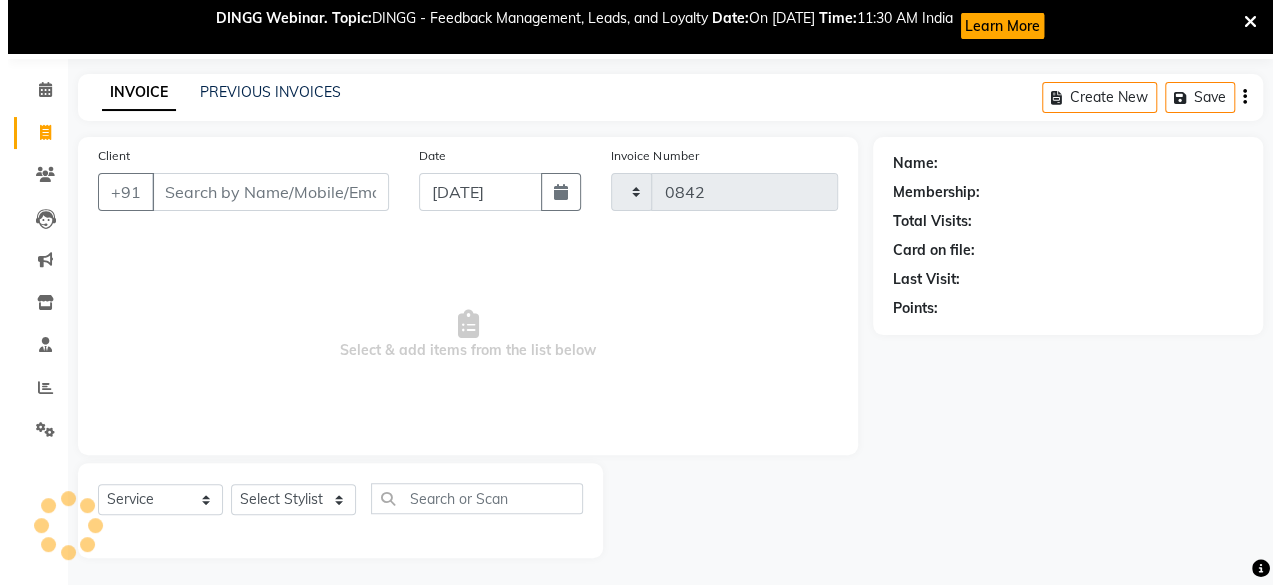 scroll, scrollTop: 68, scrollLeft: 0, axis: vertical 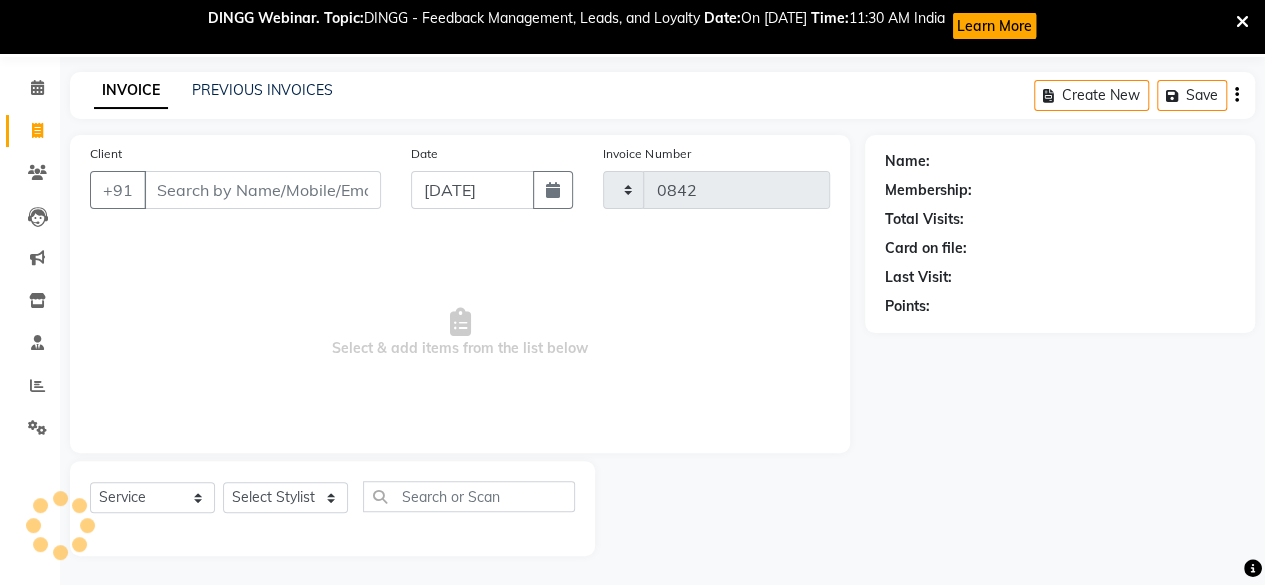 select on "3886" 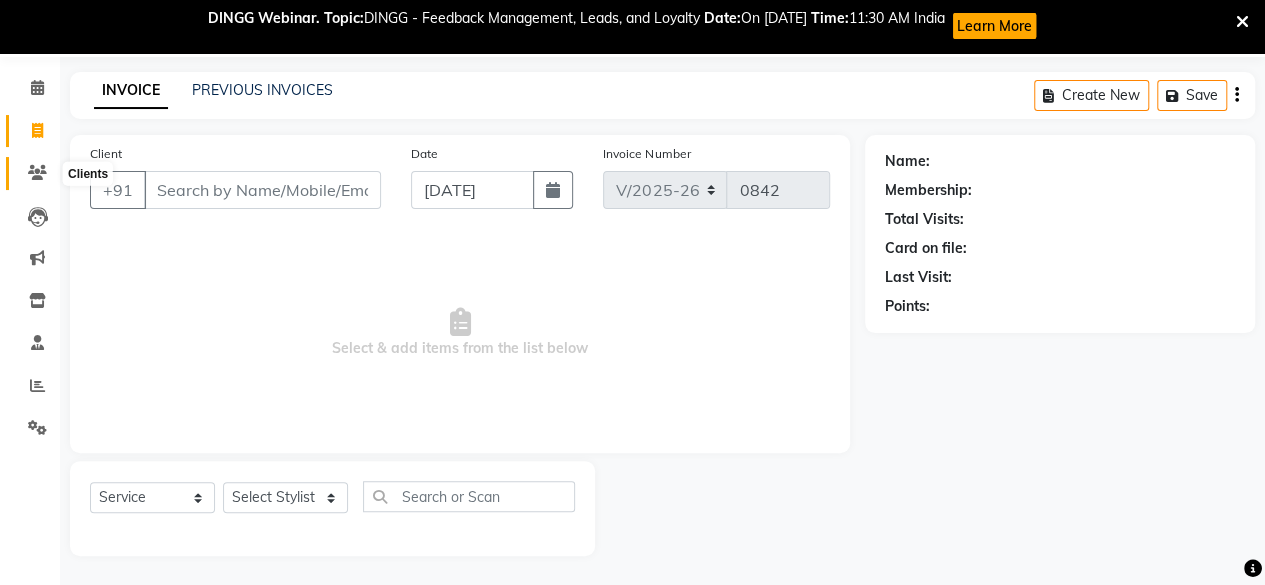 click 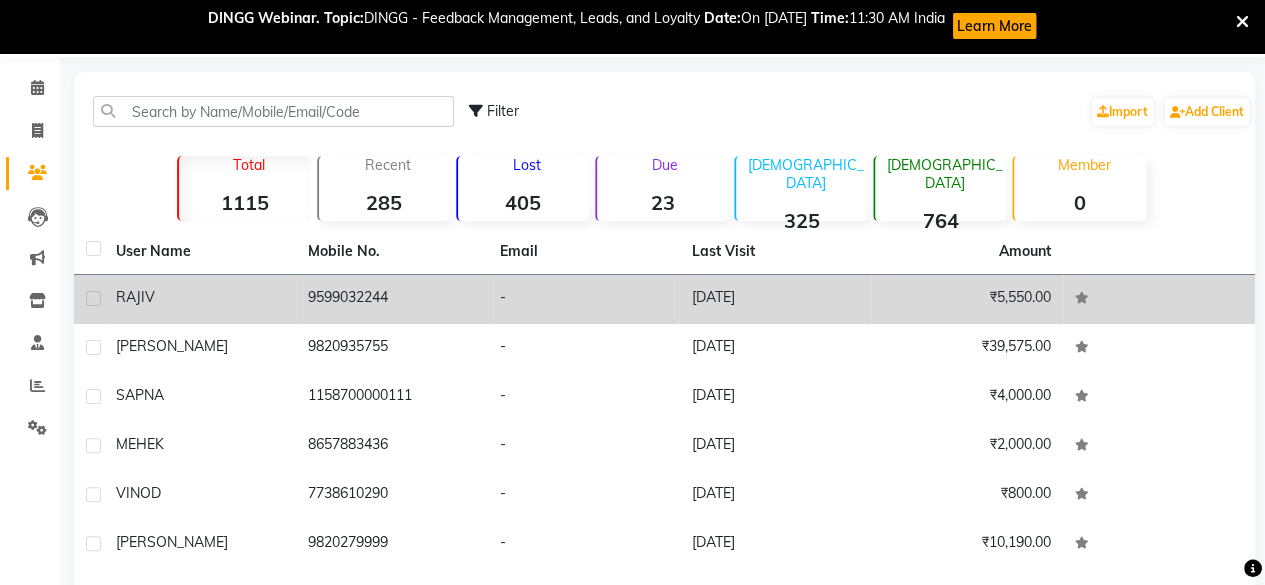 click on "RAJIV" 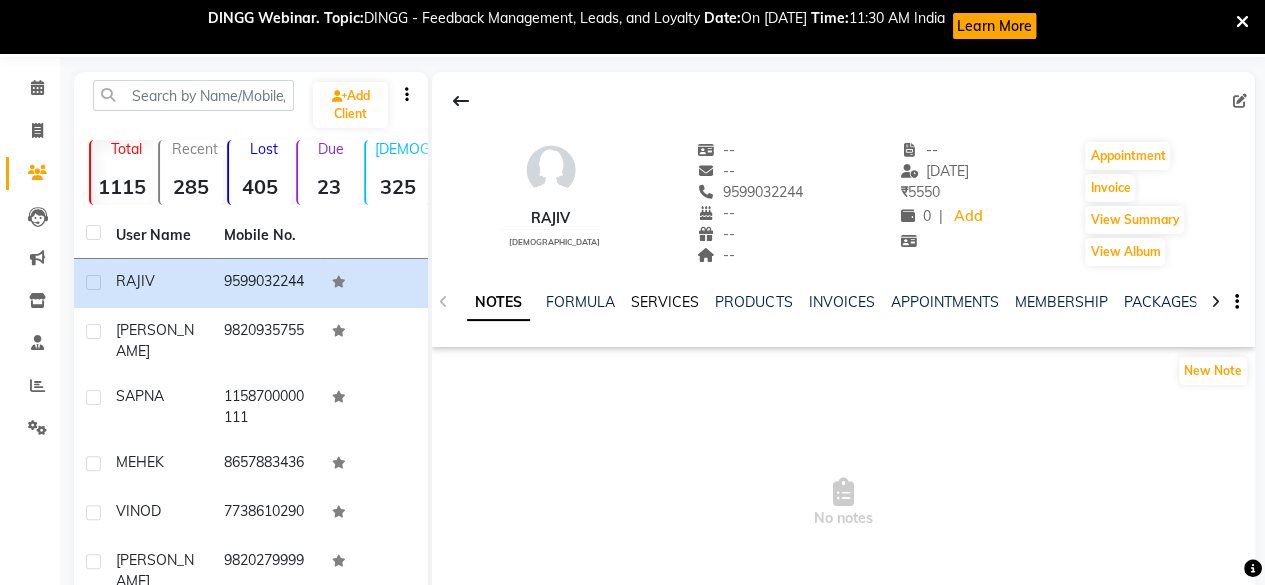 click on "SERVICES" 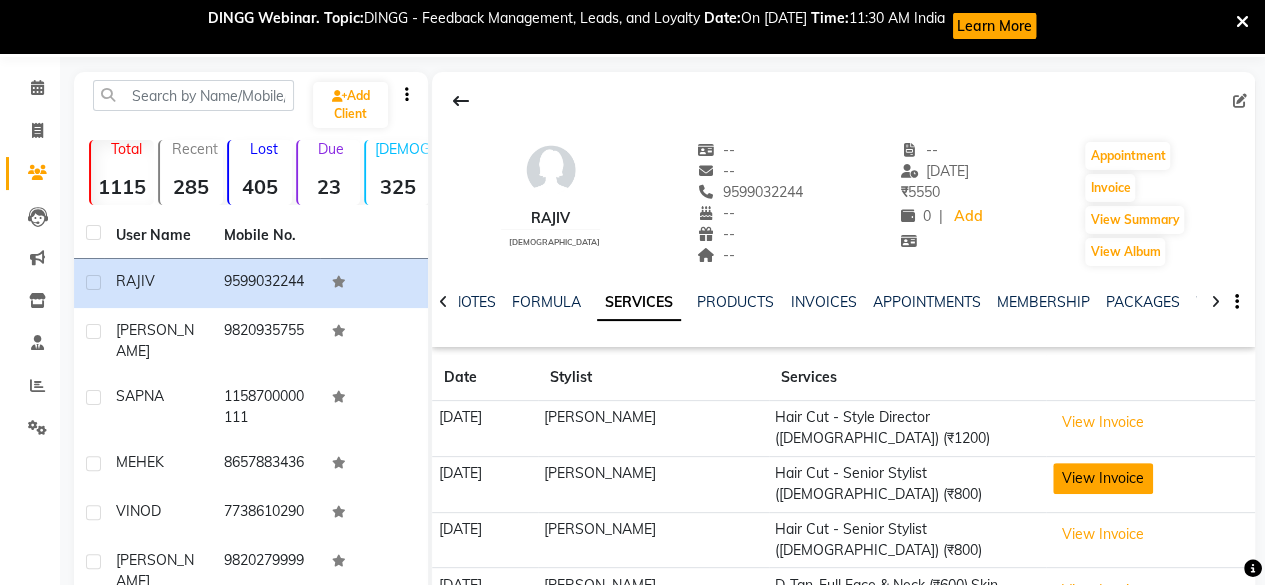 click on "View Invoice" 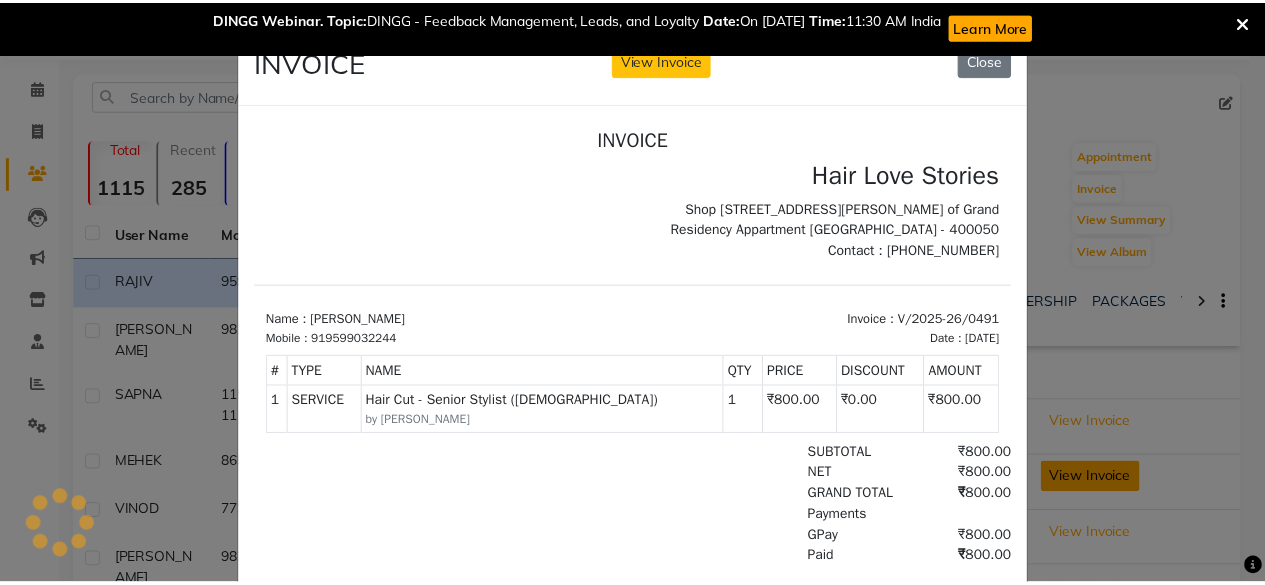 scroll, scrollTop: 0, scrollLeft: 0, axis: both 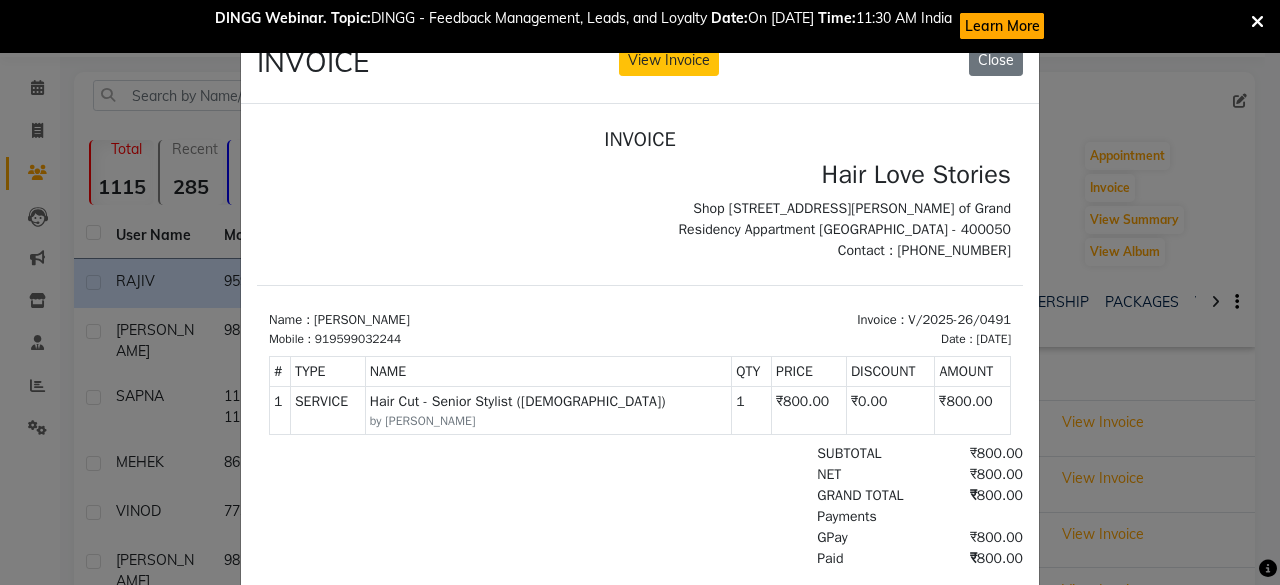 drag, startPoint x: 1279, startPoint y: 485, endPoint x: 1239, endPoint y: 525, distance: 56.568542 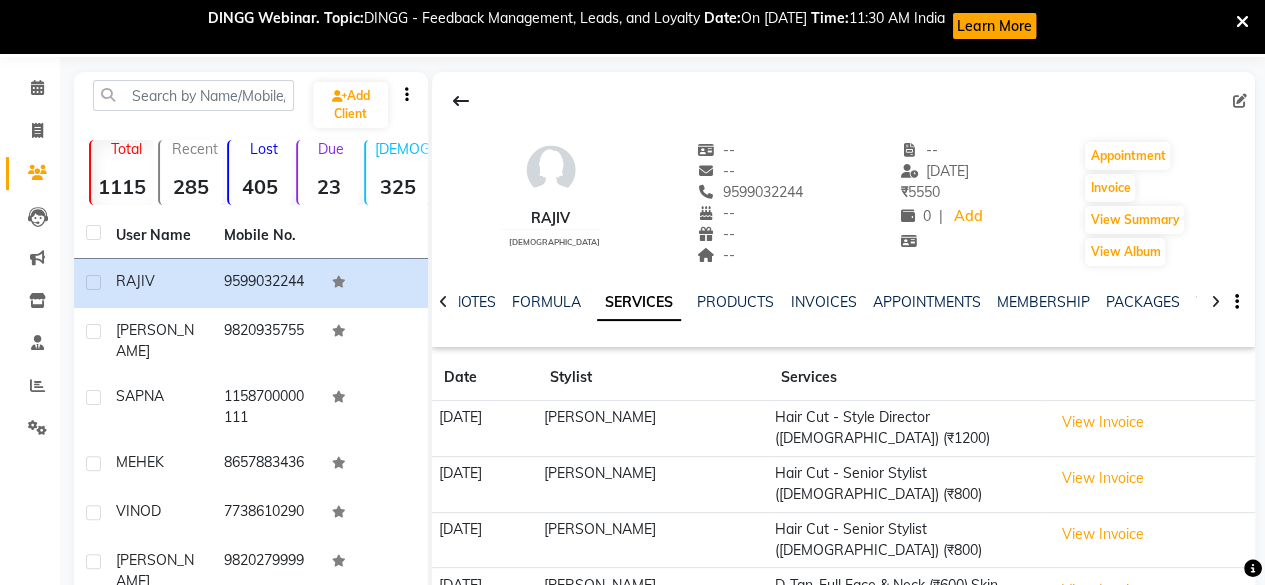 scroll, scrollTop: 412, scrollLeft: 0, axis: vertical 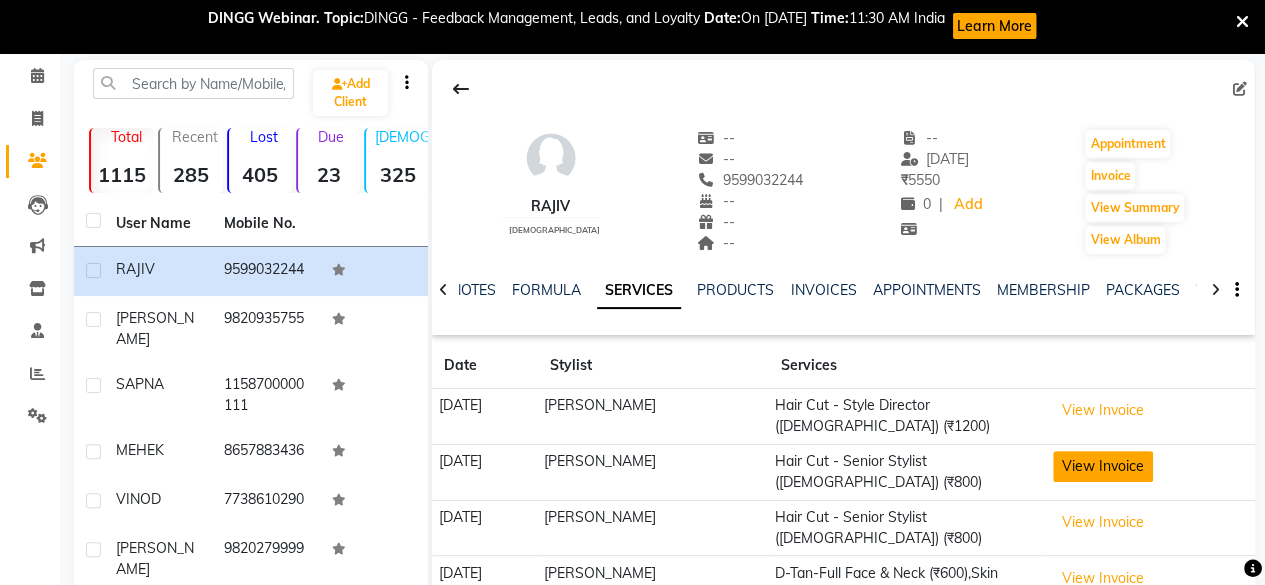 click on "View Invoice" 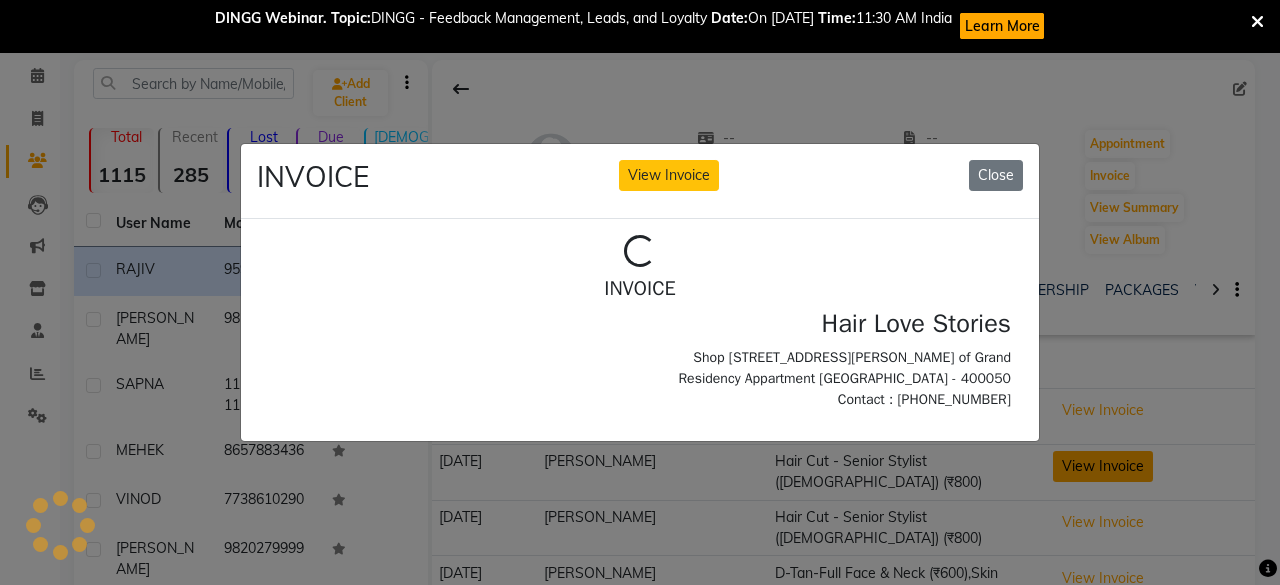 scroll, scrollTop: 0, scrollLeft: 0, axis: both 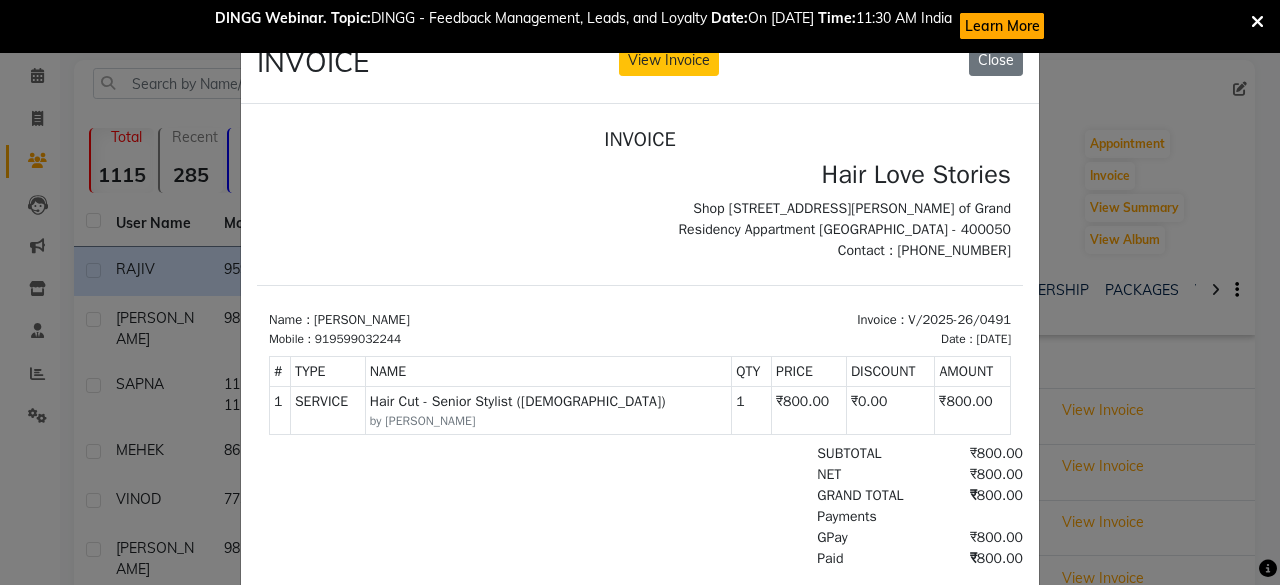click 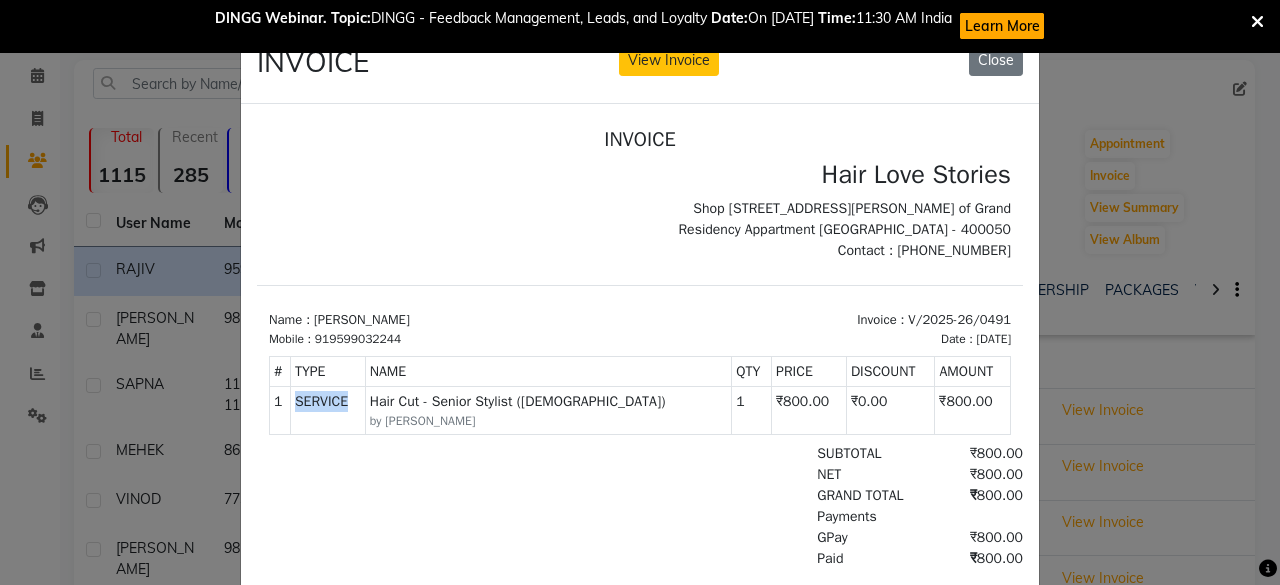 click on "SERVICE" at bounding box center (327, 409) 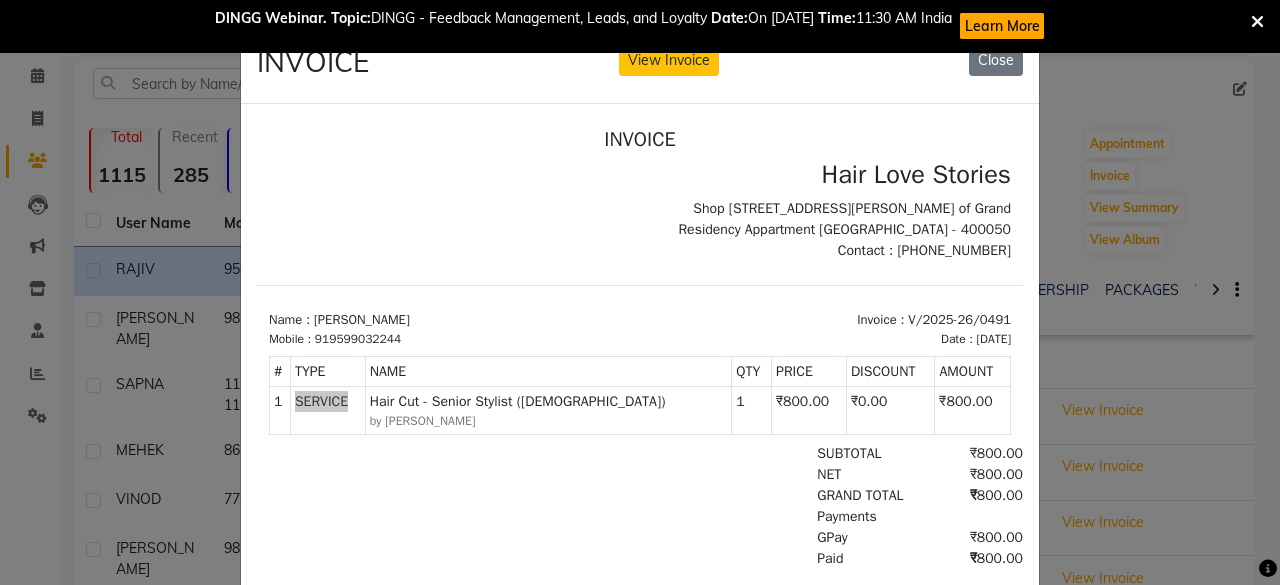 scroll, scrollTop: 150, scrollLeft: 0, axis: vertical 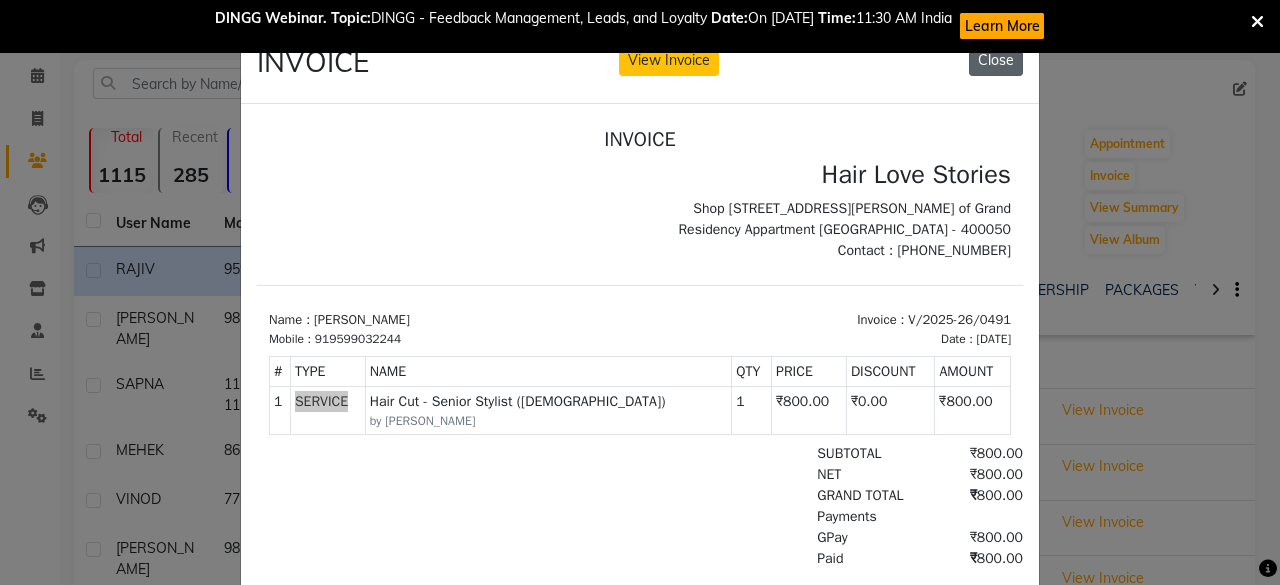 click on "Close" 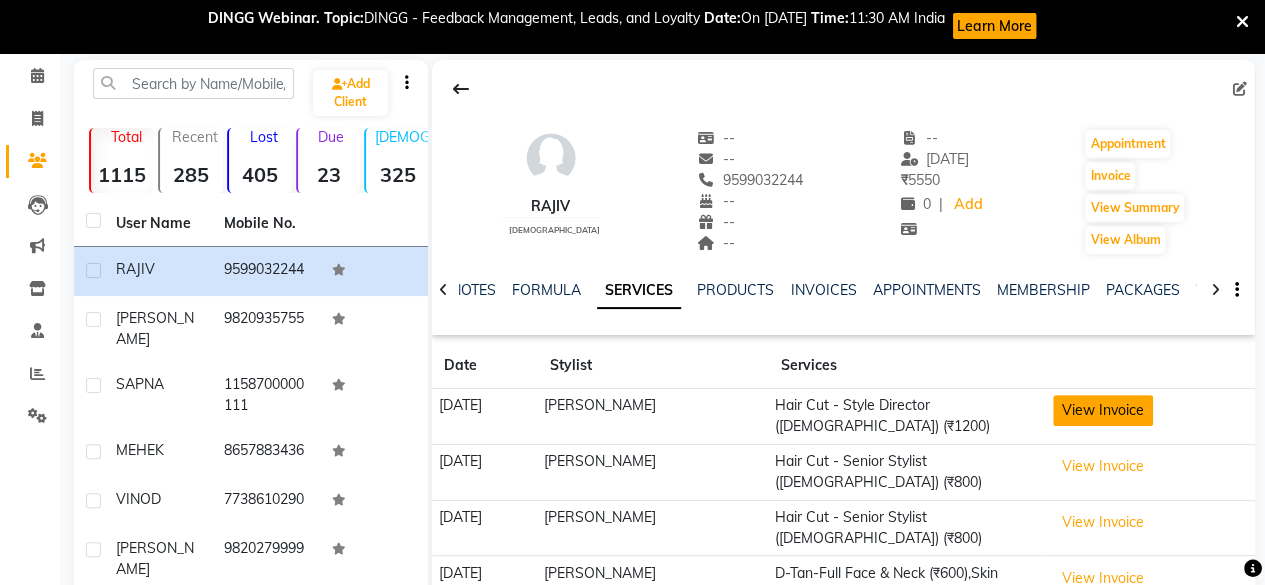 click on "View Invoice" 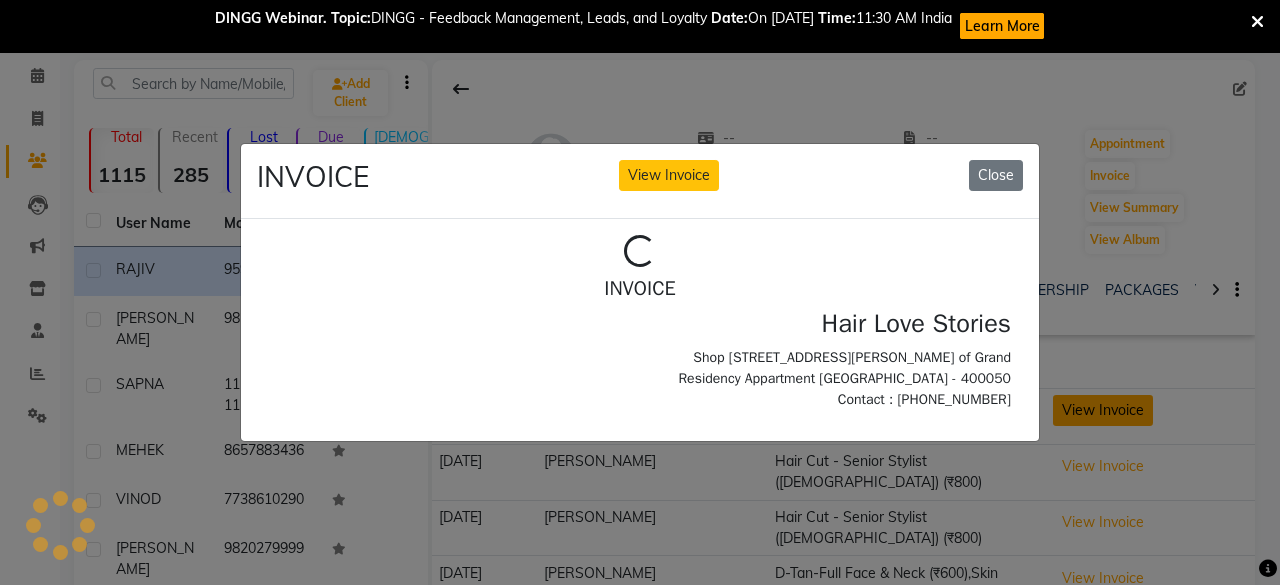 scroll, scrollTop: 0, scrollLeft: 0, axis: both 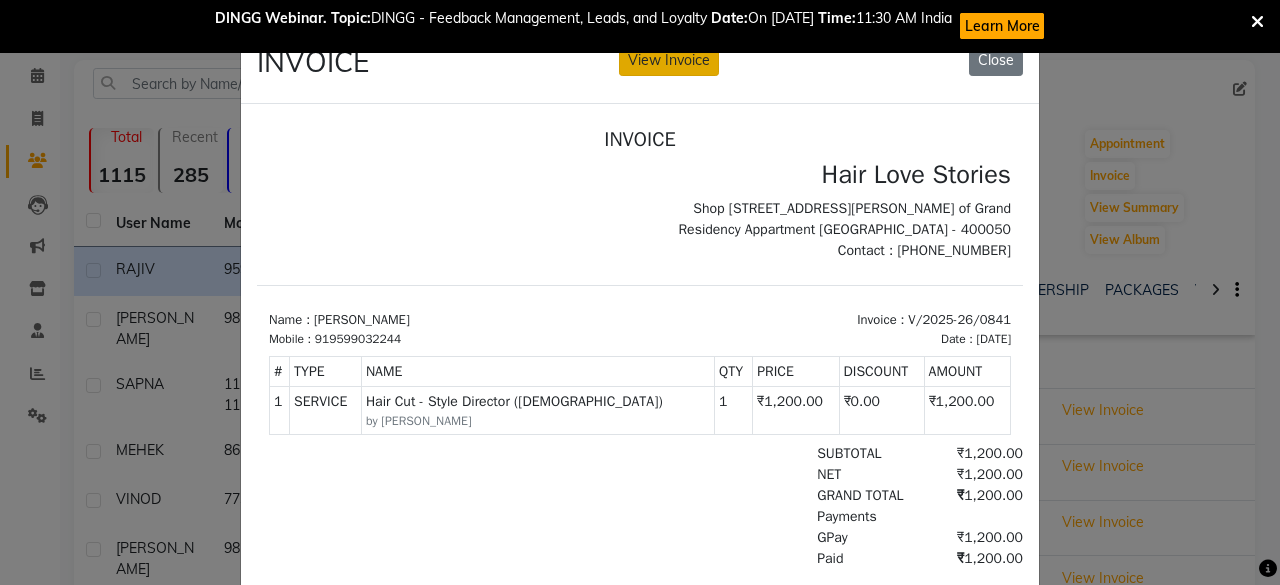 click on "View Invoice" 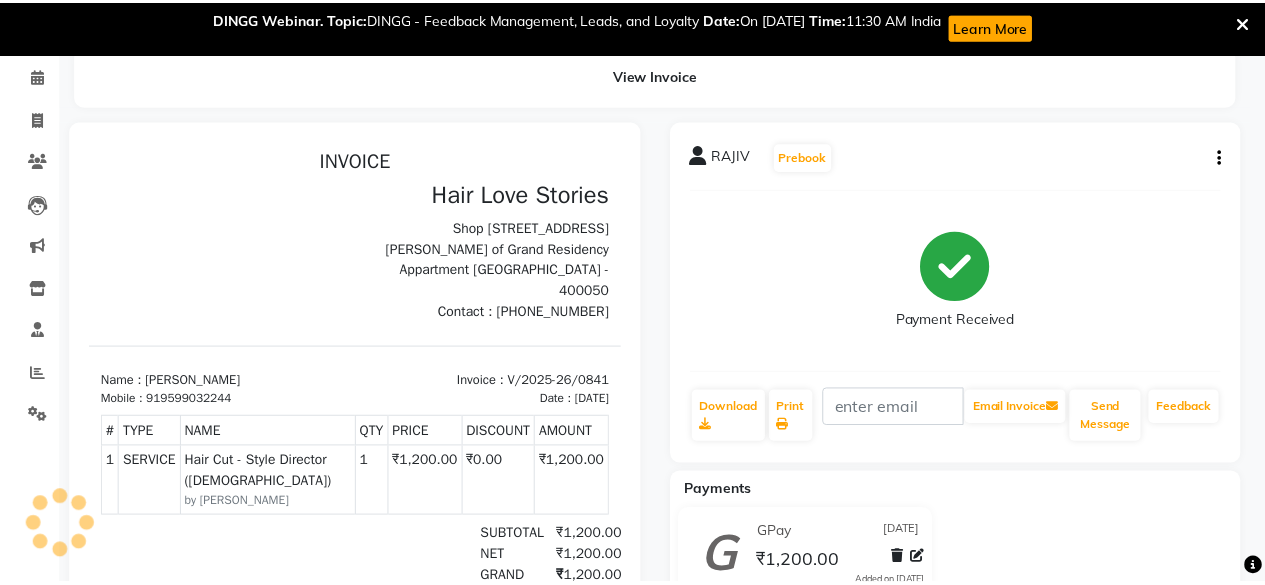 scroll, scrollTop: 0, scrollLeft: 0, axis: both 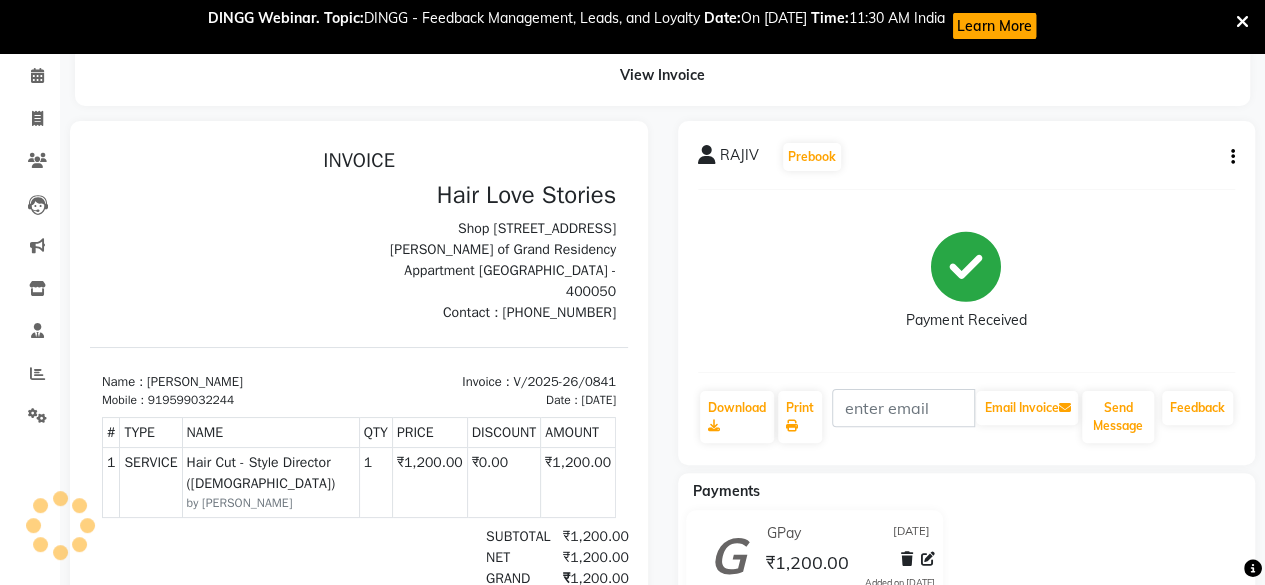 click 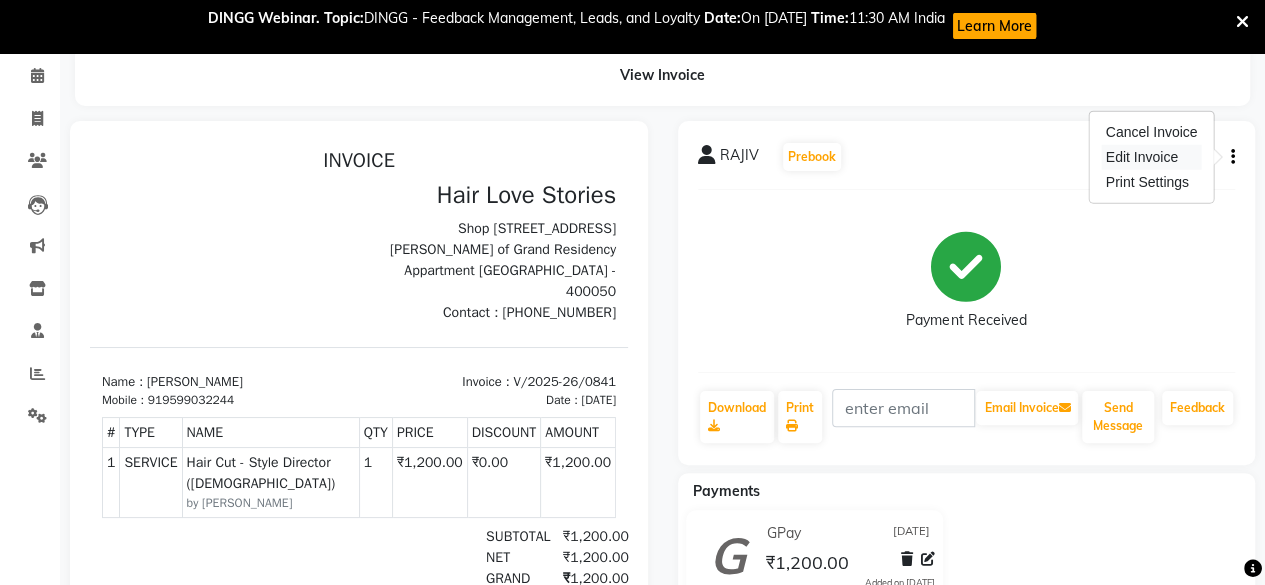 click on "Edit Invoice" at bounding box center (1152, 157) 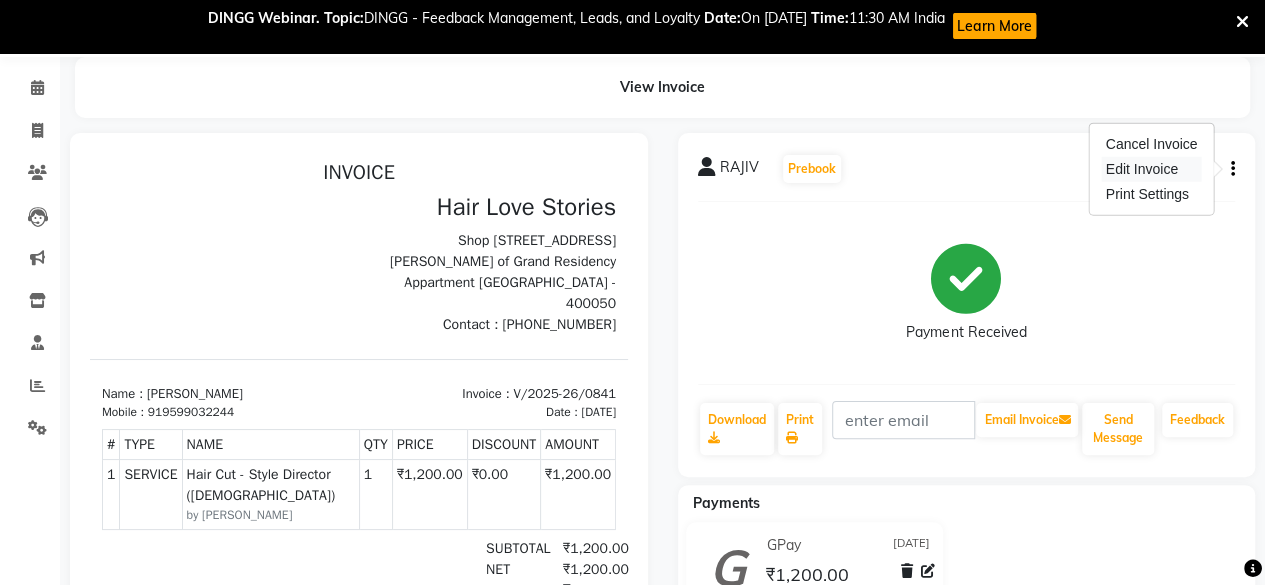 select on "service" 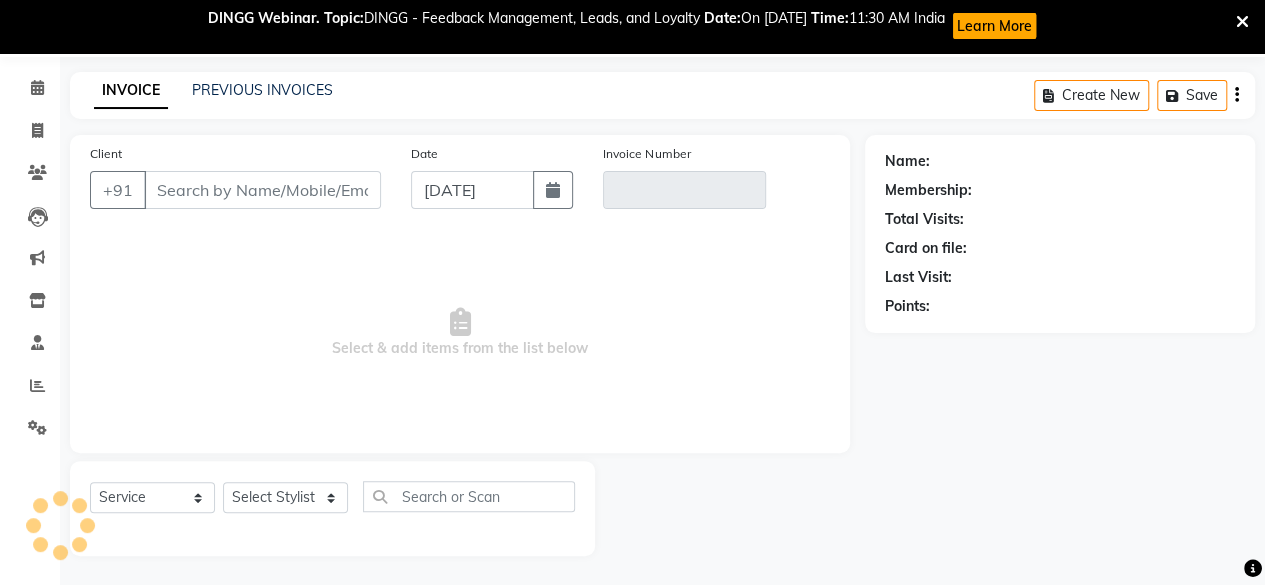 type on "9599032244" 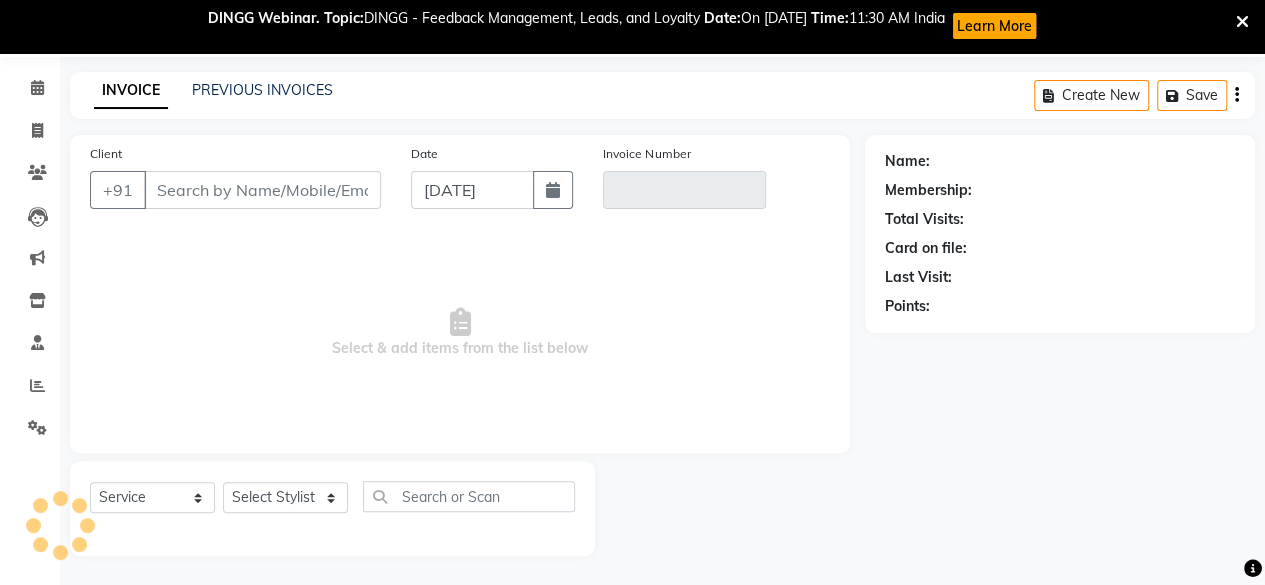 type on "V/2025-26/0841" 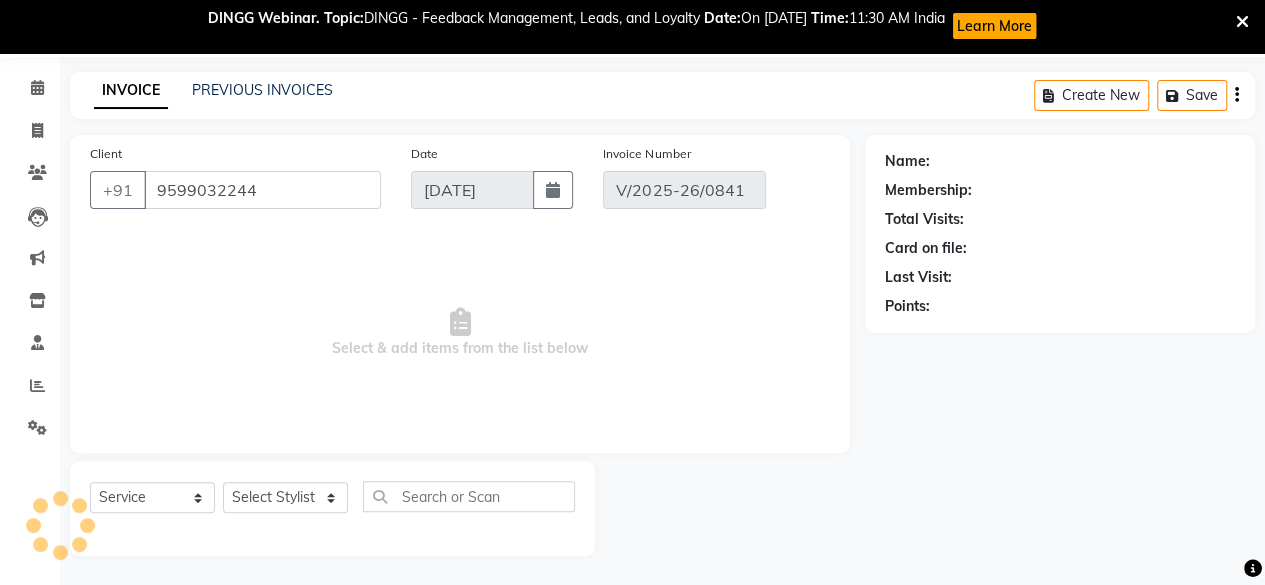 select on "select" 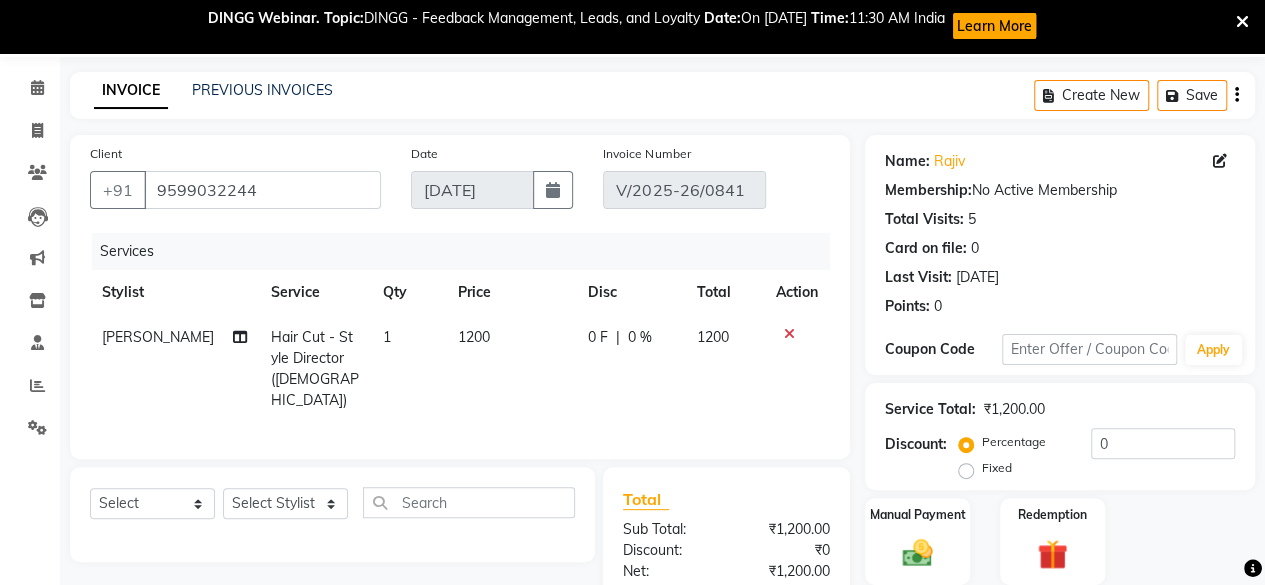 click on "1200" 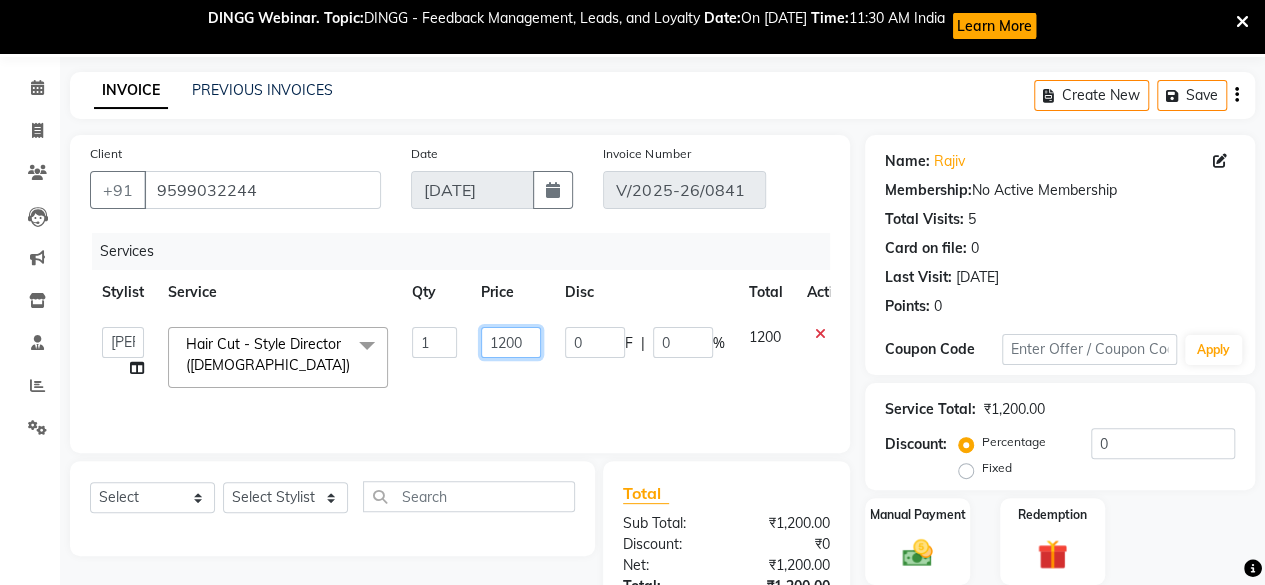 click on "1200" 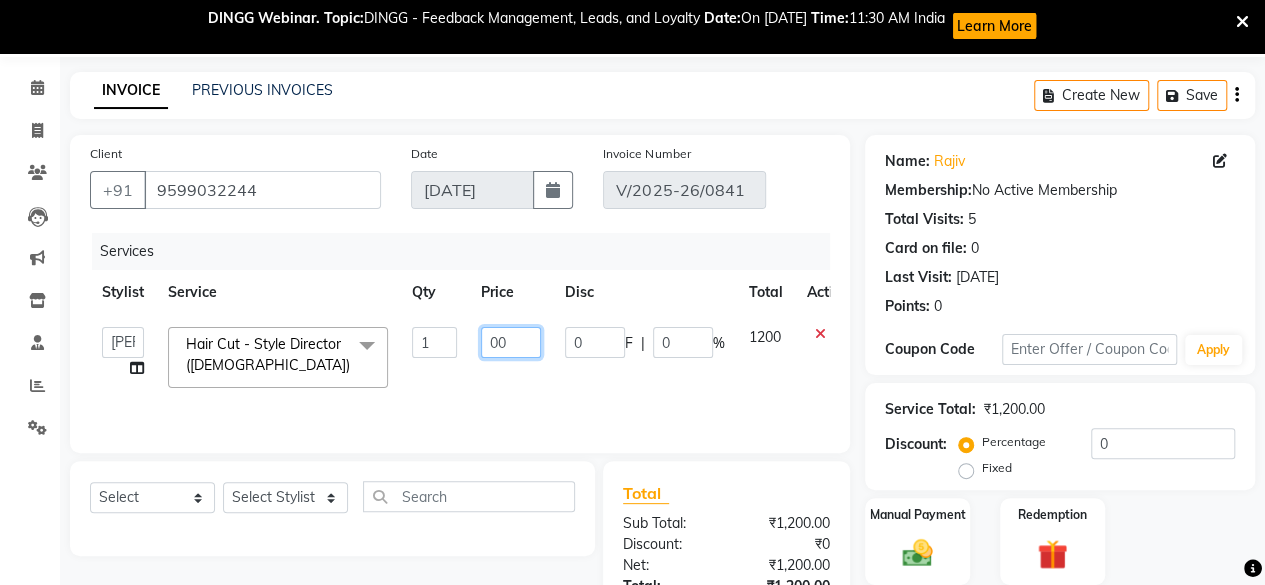 type on "800" 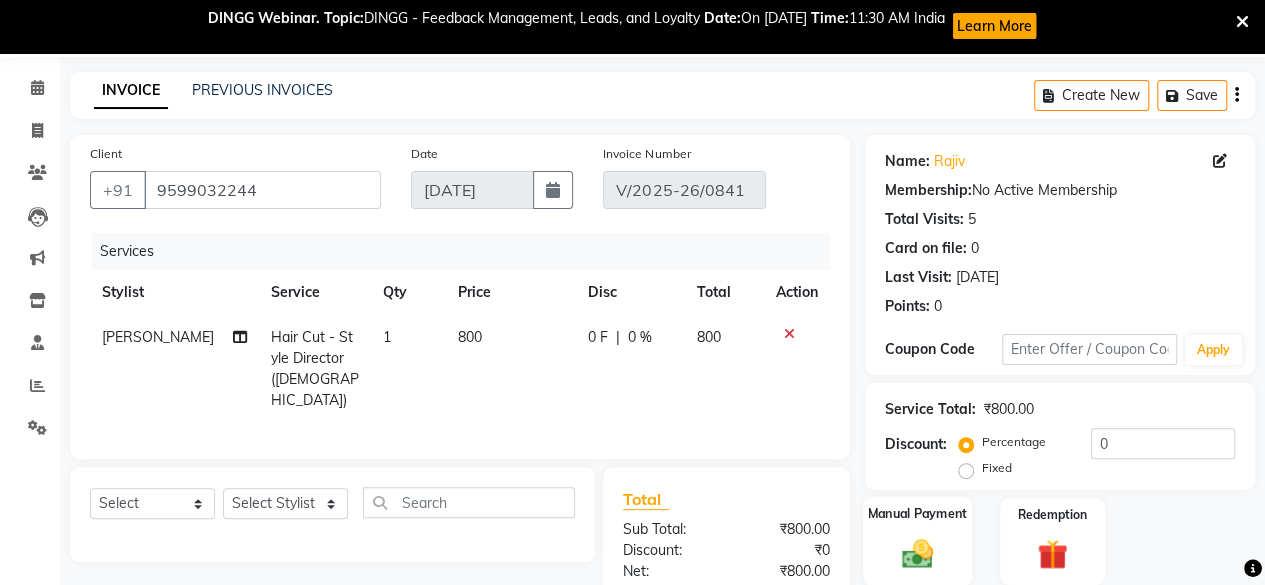 click 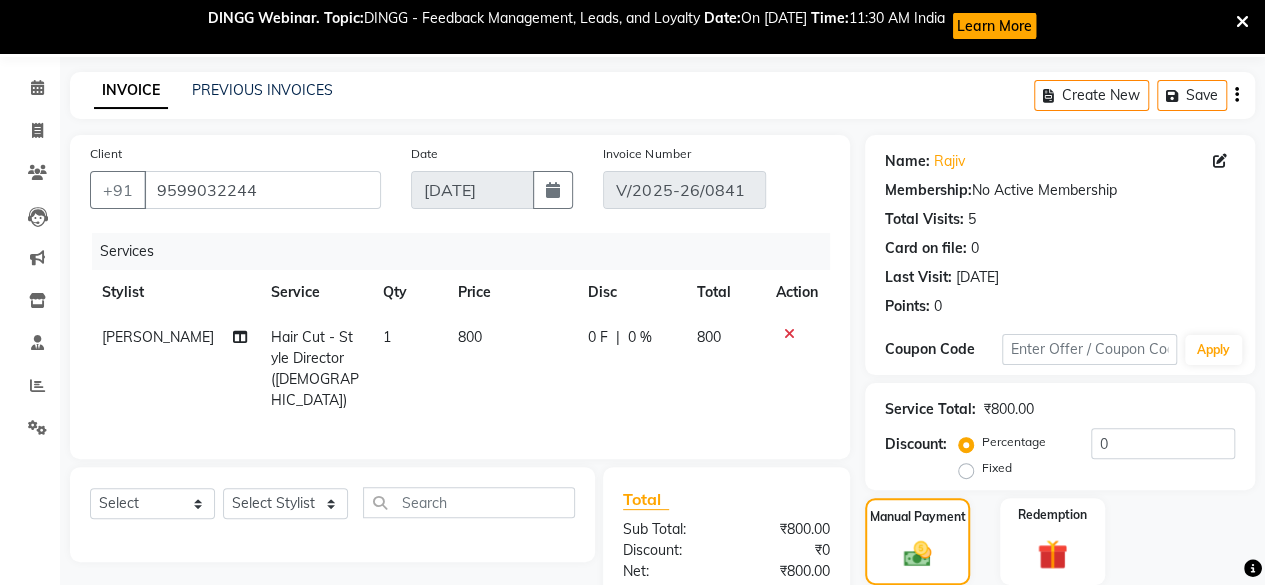 scroll, scrollTop: 348, scrollLeft: 0, axis: vertical 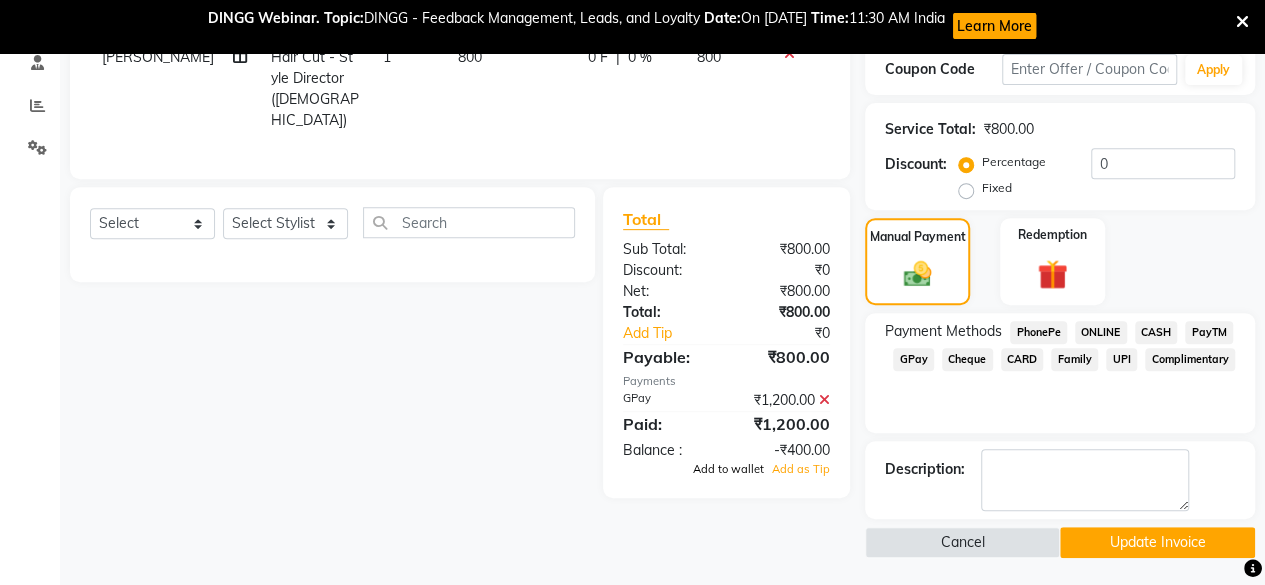 click on "Add to wallet" 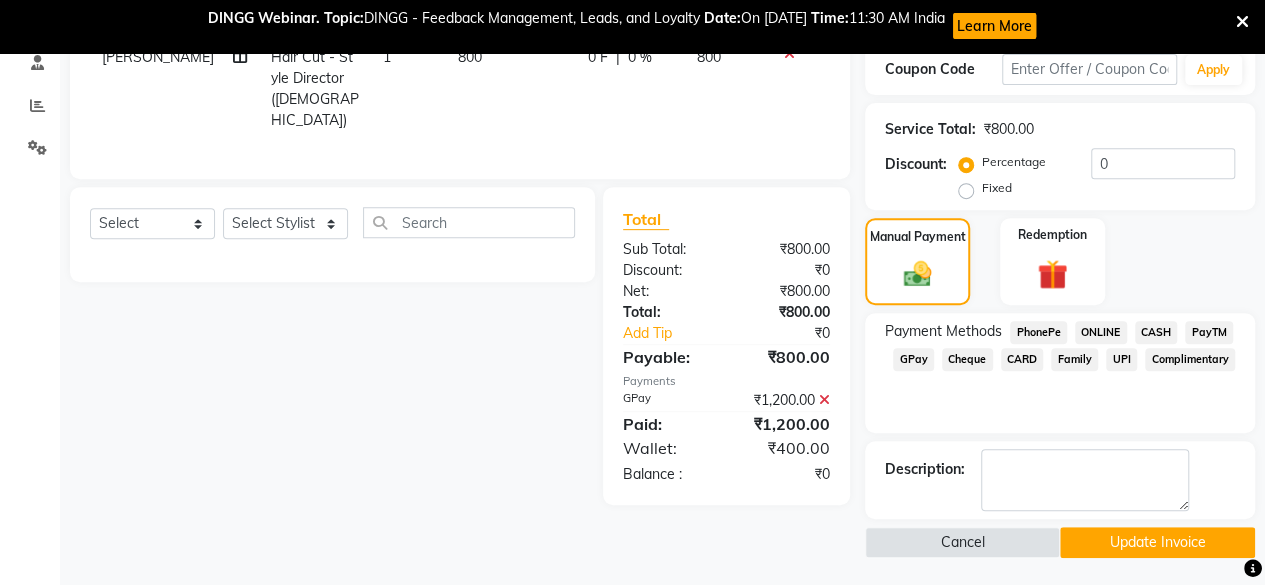 click on "Update Invoice" 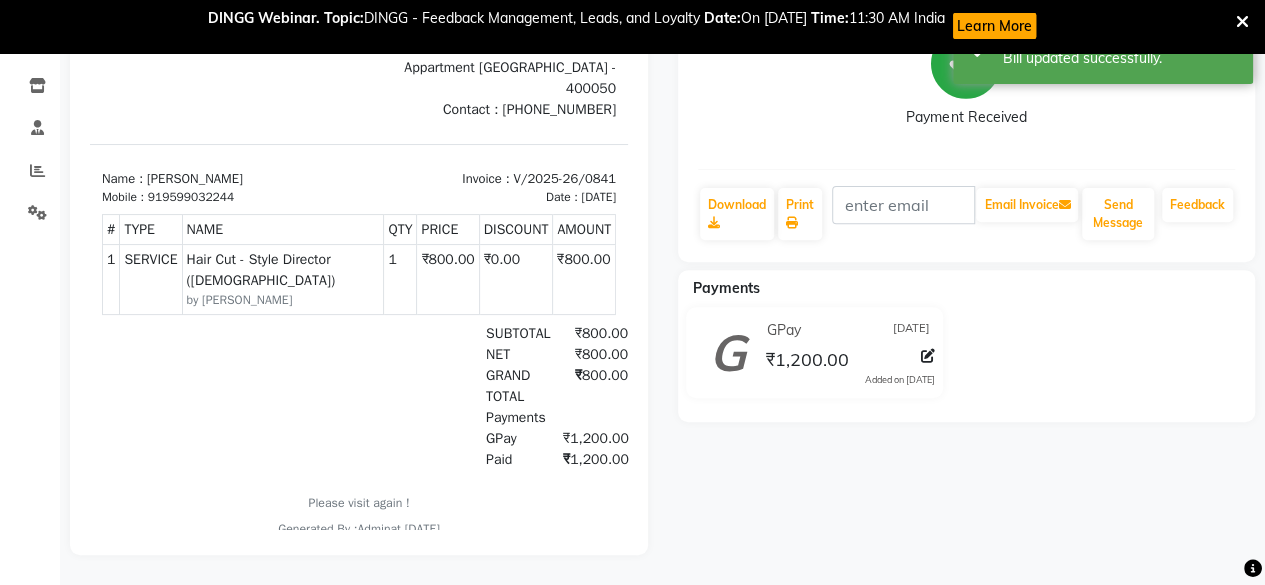 scroll, scrollTop: 0, scrollLeft: 0, axis: both 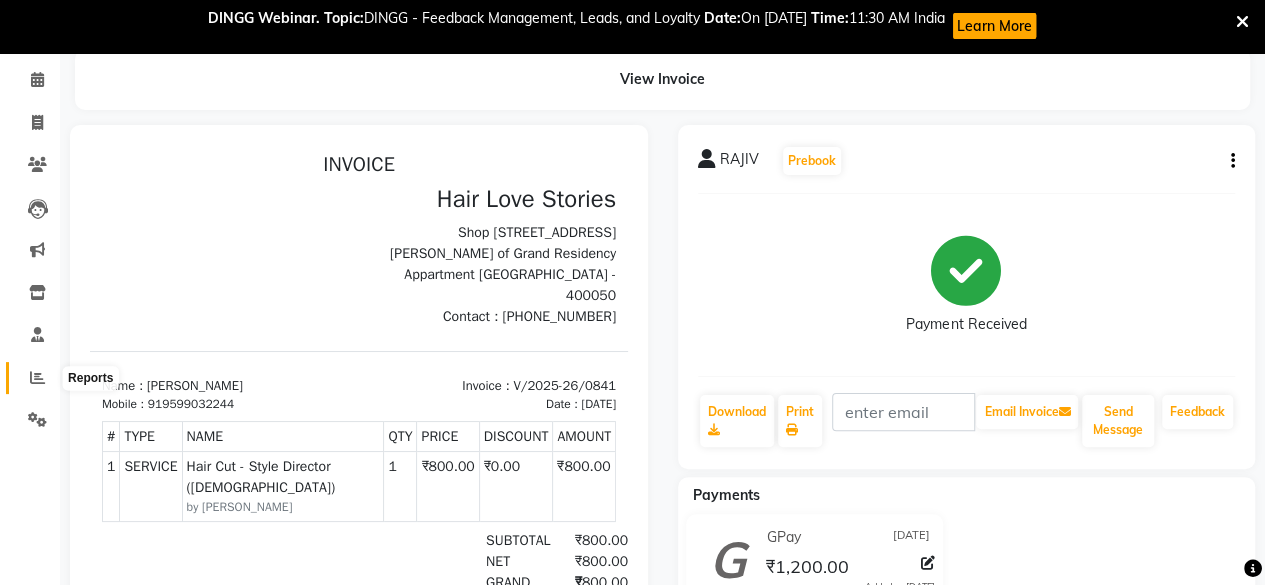click 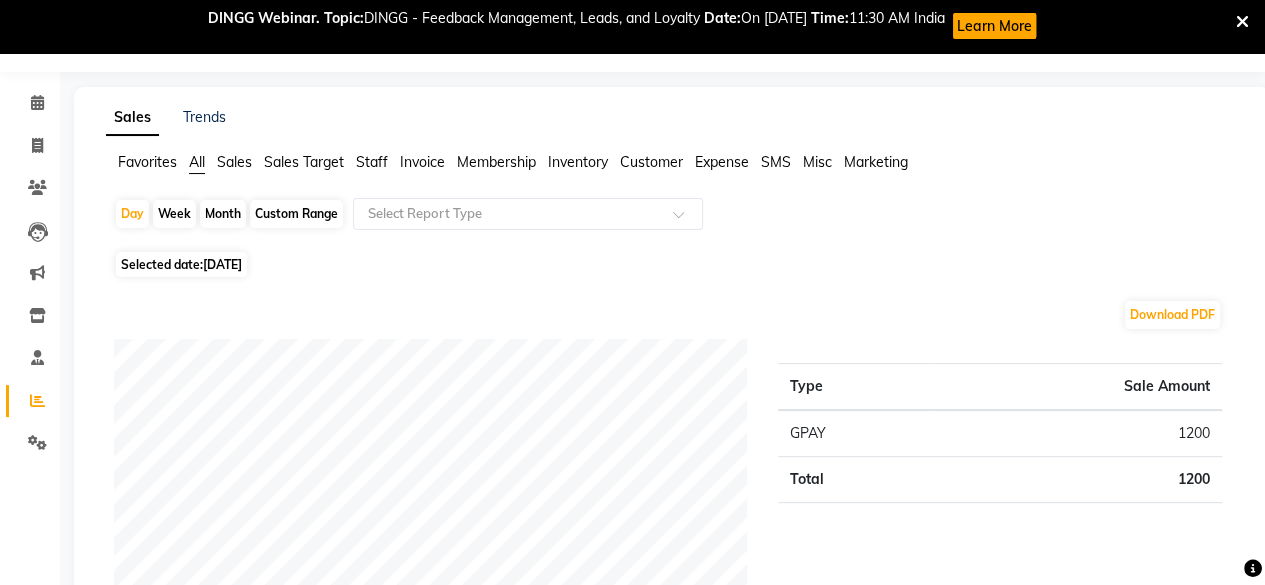 scroll, scrollTop: 76, scrollLeft: 0, axis: vertical 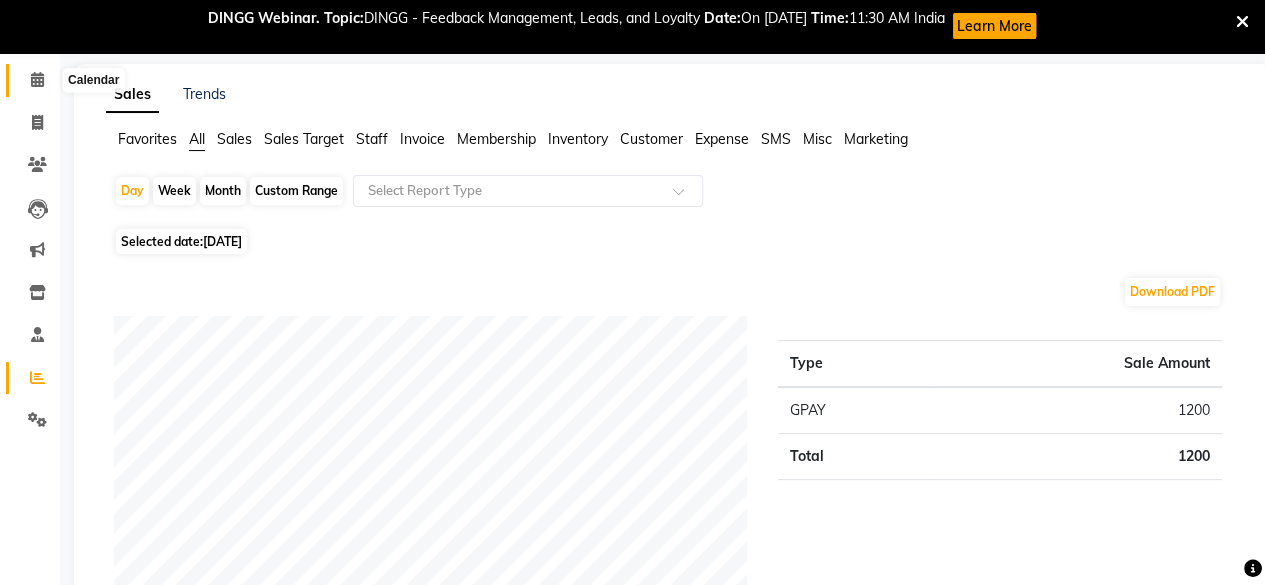 click 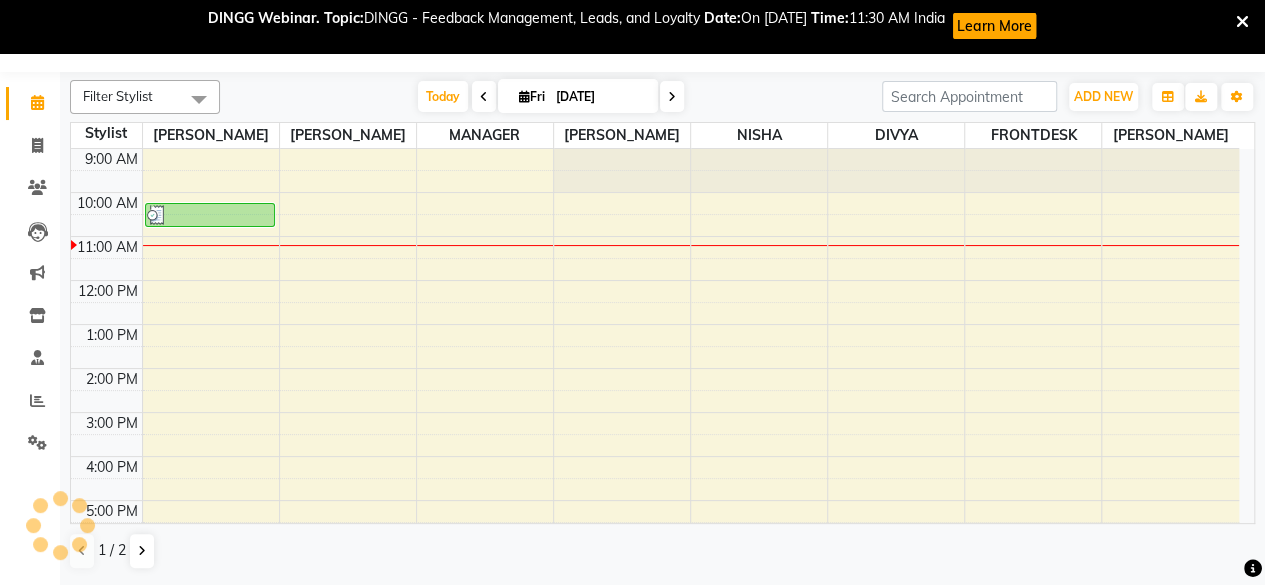 scroll, scrollTop: 53, scrollLeft: 0, axis: vertical 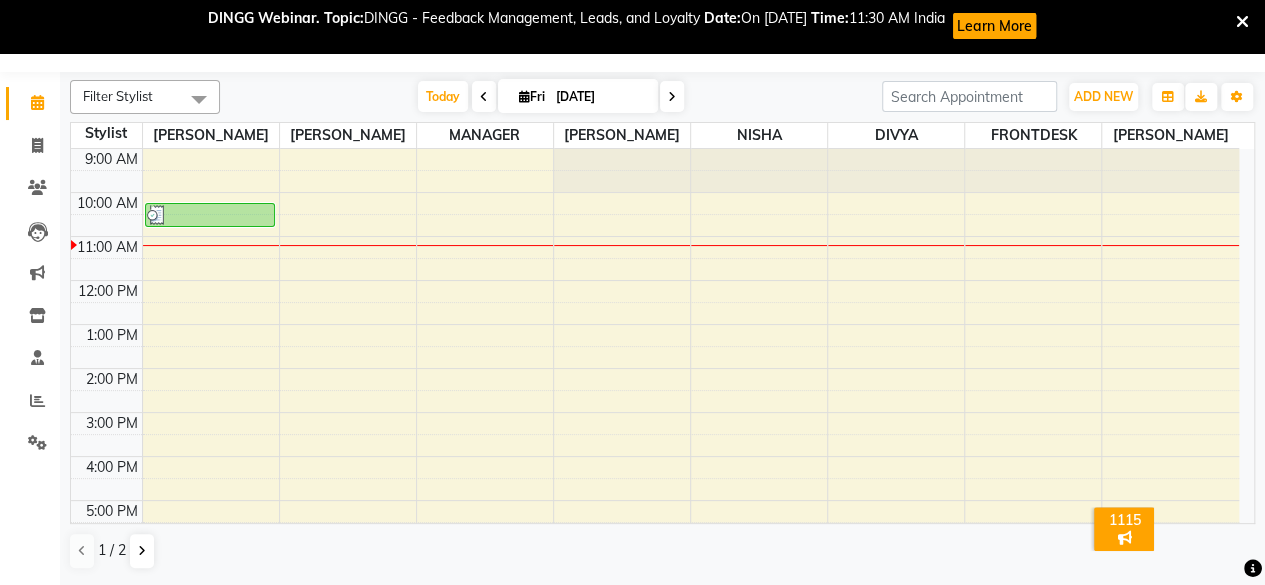 click at bounding box center (484, 96) 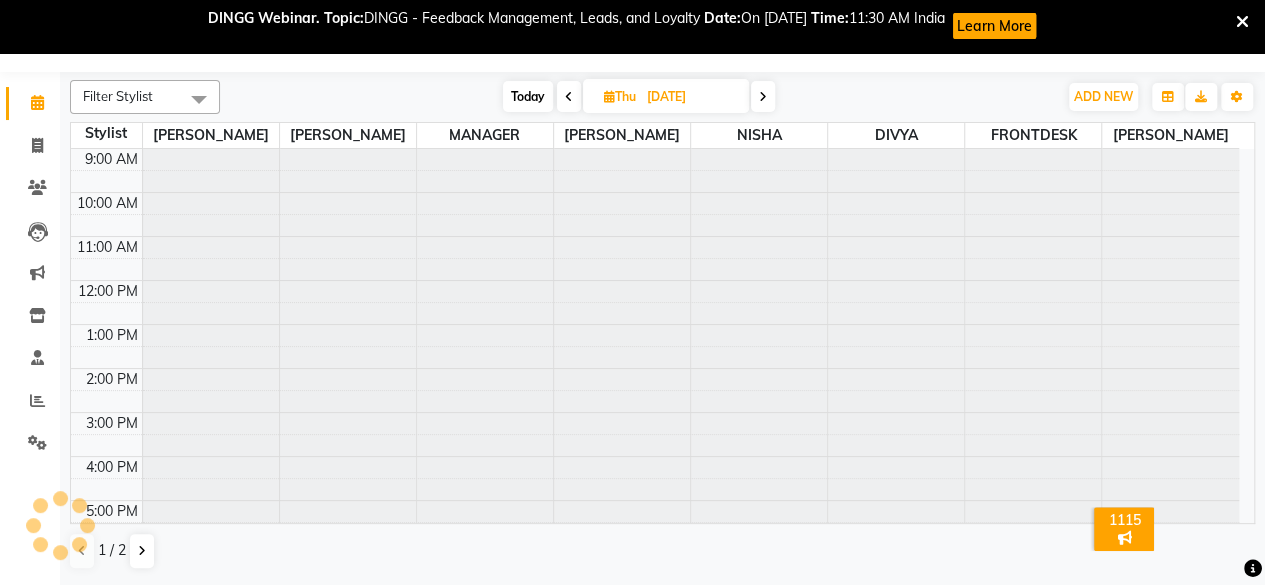 scroll, scrollTop: 88, scrollLeft: 0, axis: vertical 